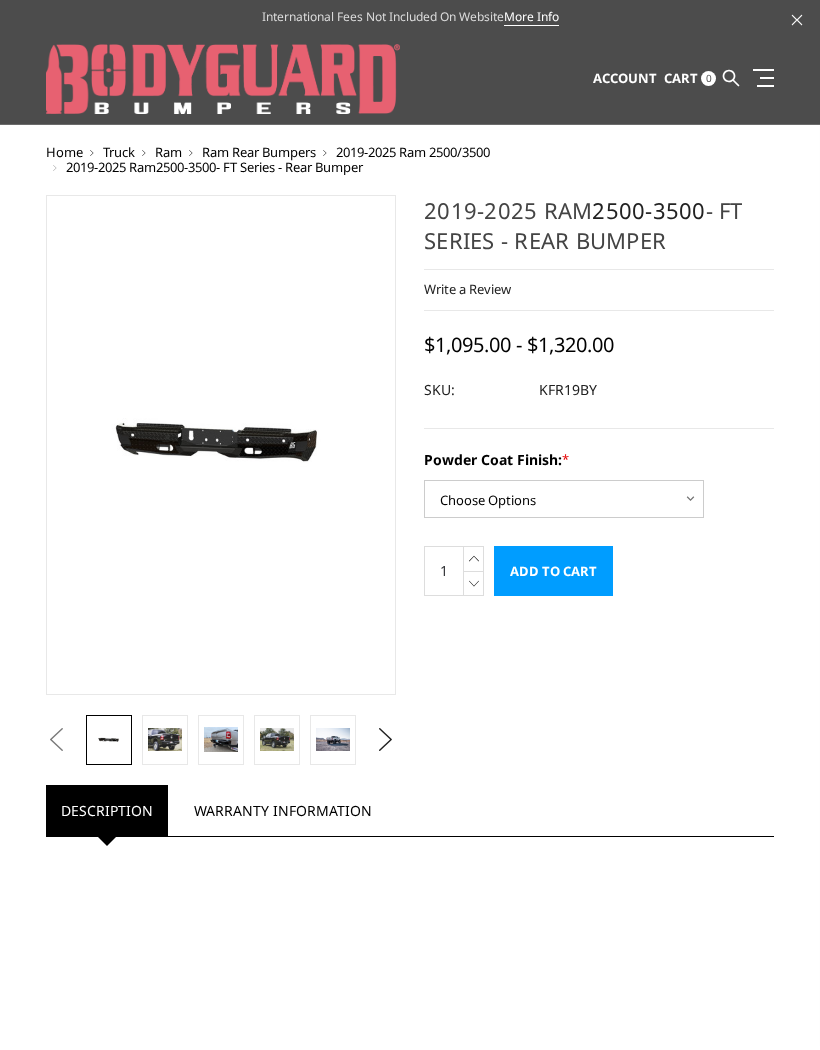 scroll, scrollTop: 0, scrollLeft: 0, axis: both 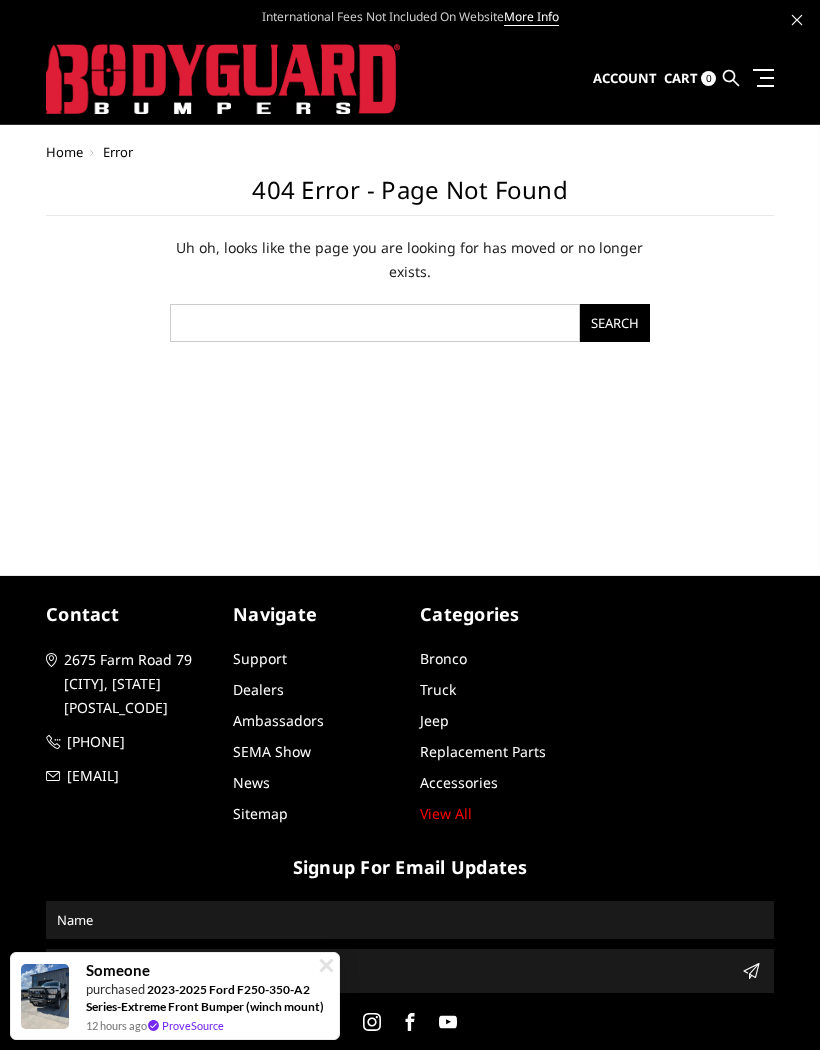 click on "Home" at bounding box center (64, 152) 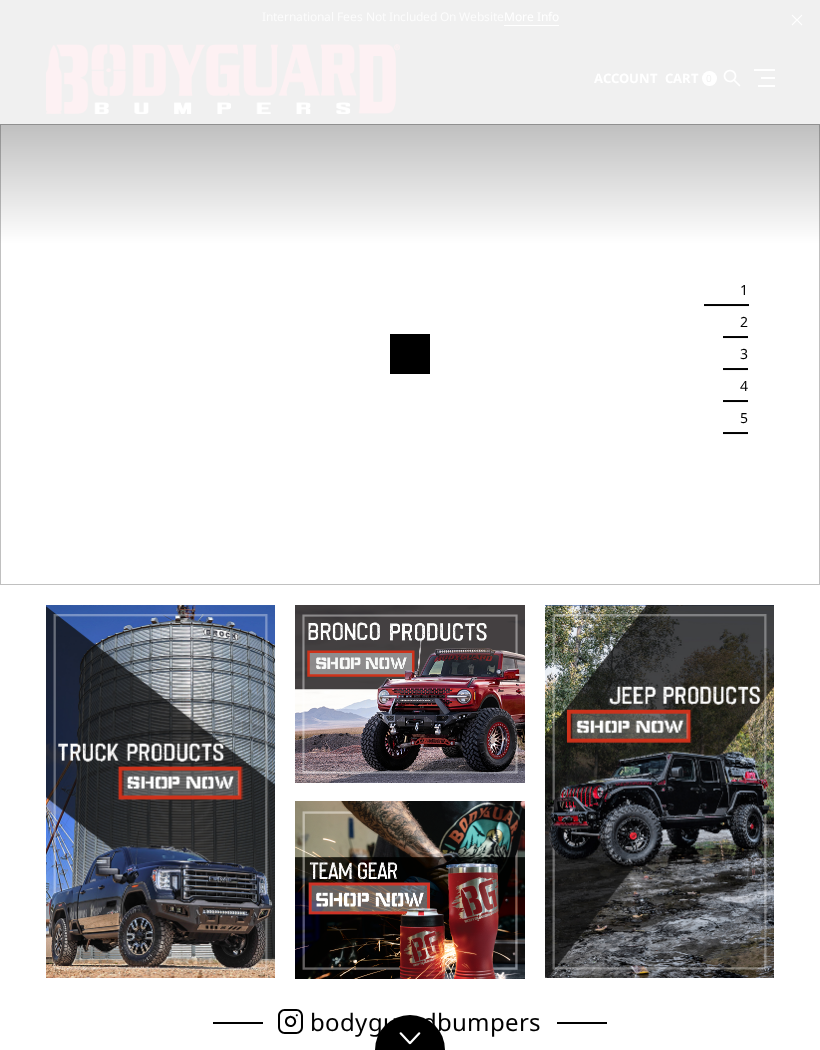 scroll, scrollTop: 0, scrollLeft: 0, axis: both 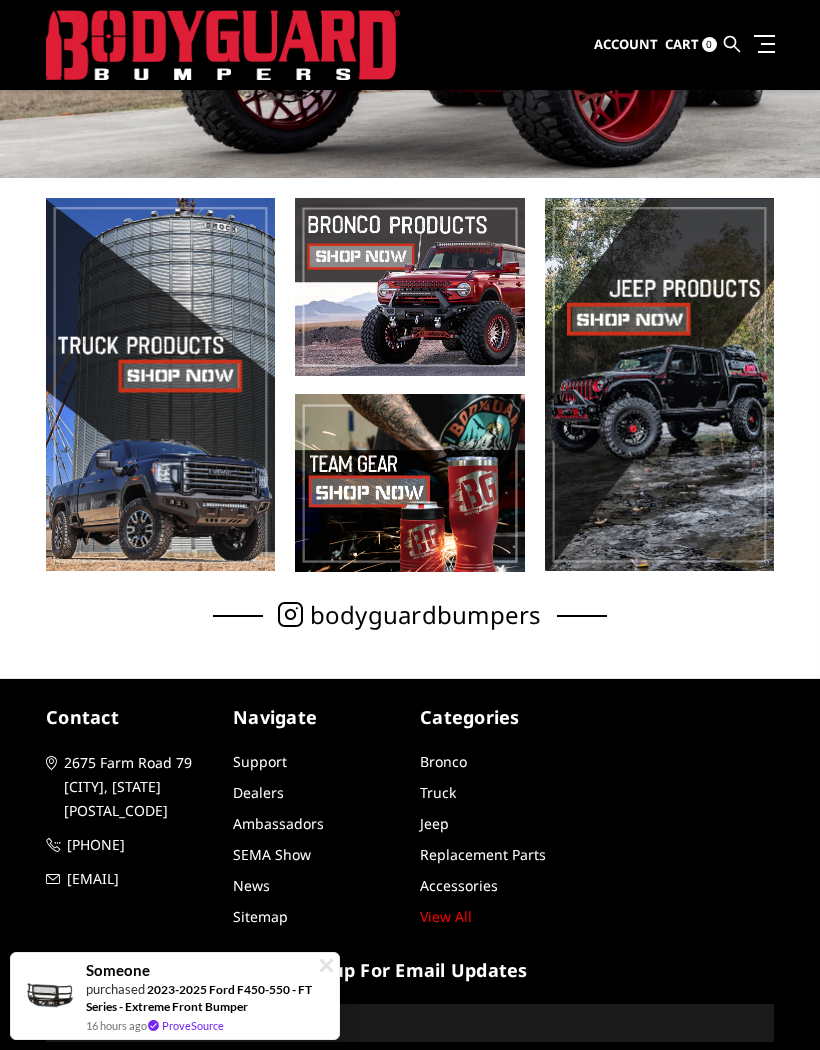 click at bounding box center [160, 384] 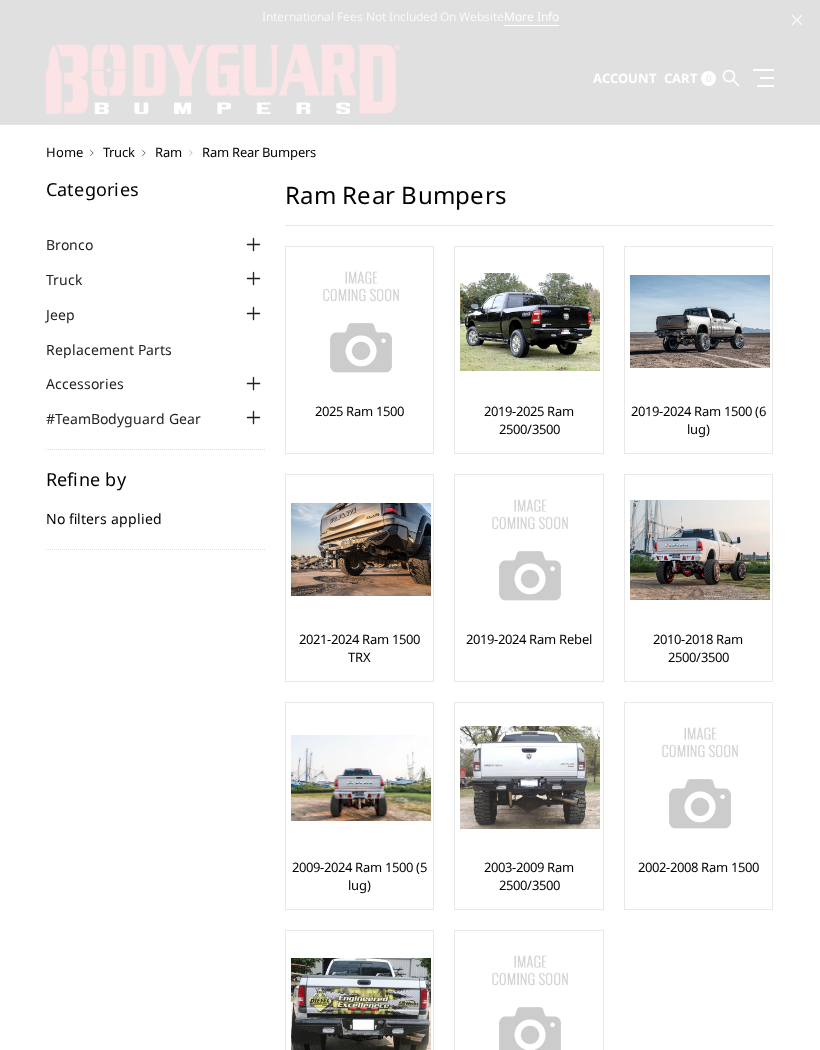 scroll, scrollTop: 0, scrollLeft: 0, axis: both 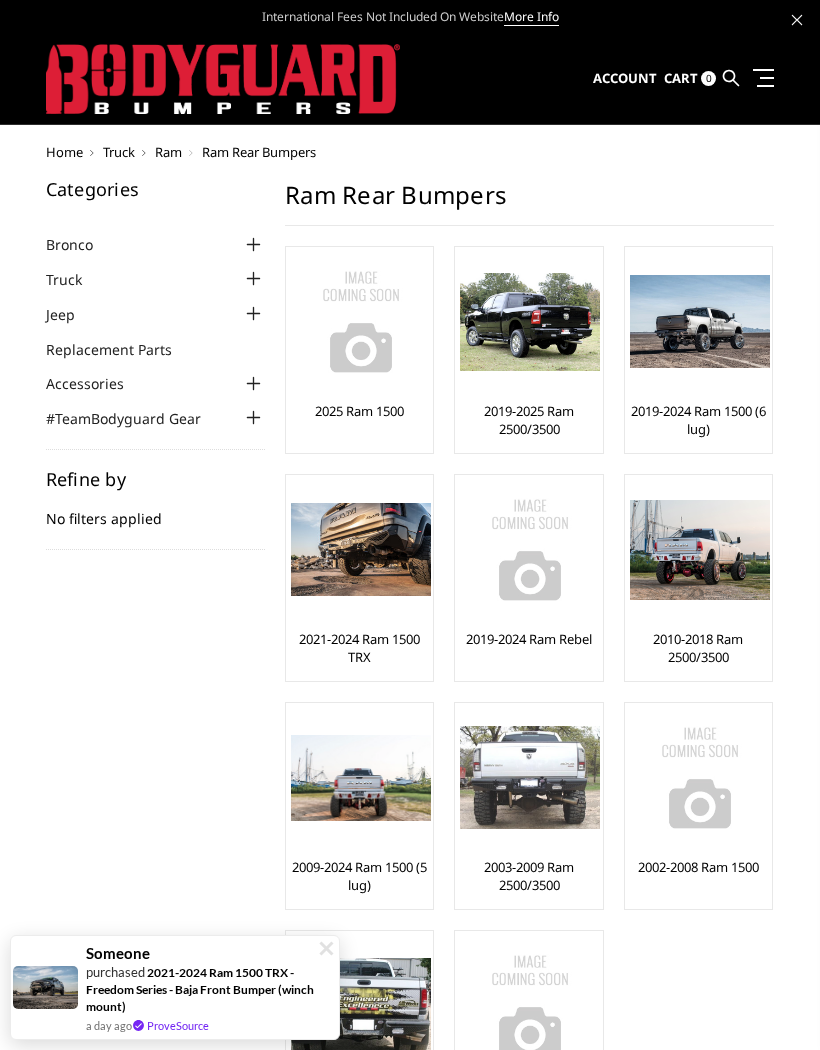 click at bounding box center (530, 322) 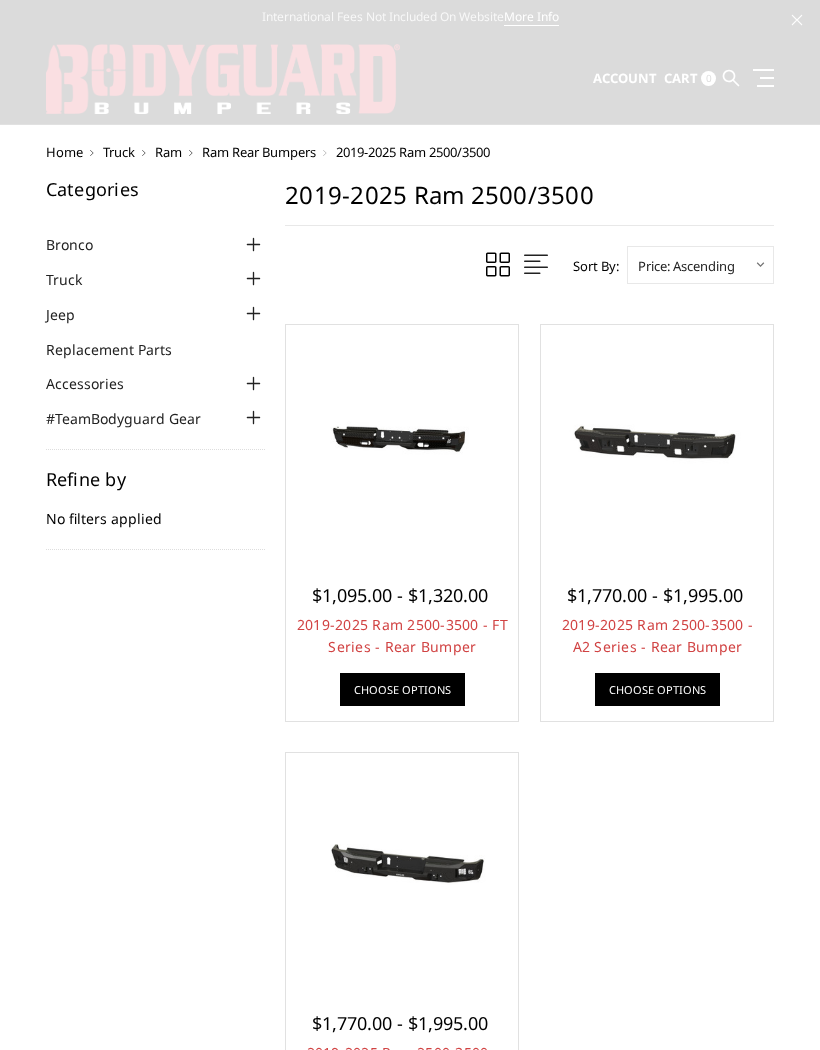 scroll, scrollTop: 0, scrollLeft: 0, axis: both 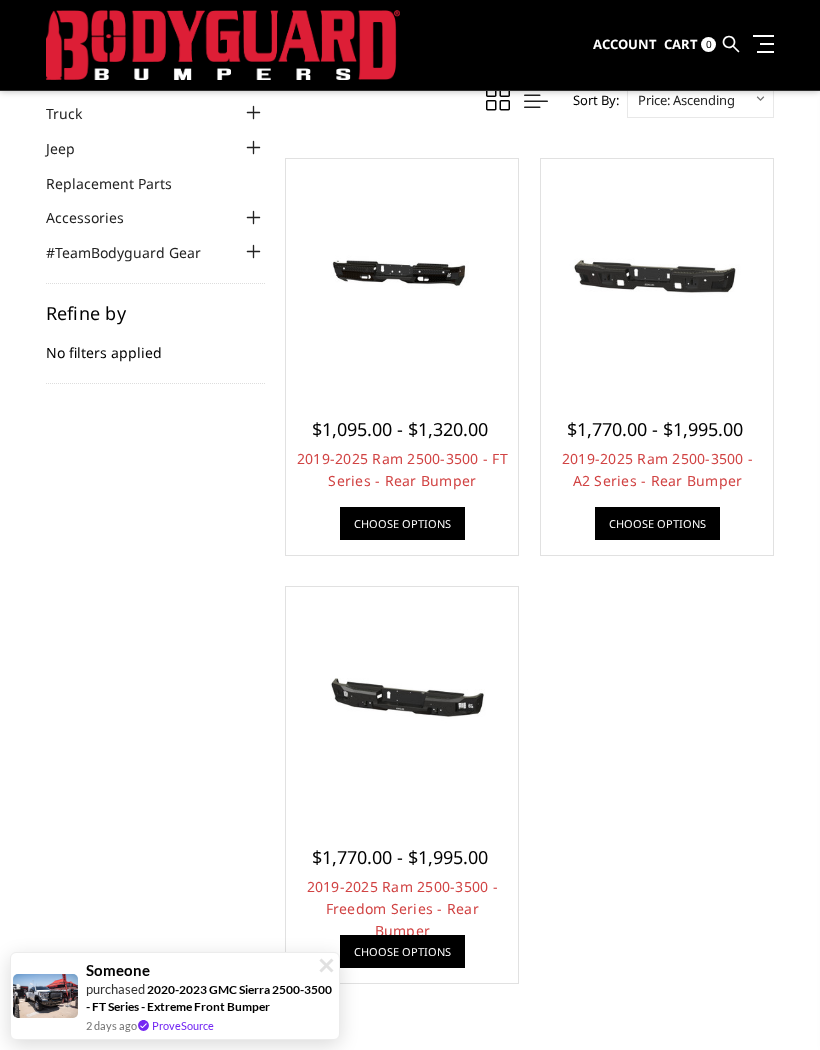 click on "Quick view
$1,095.00 - $1,320.00
2019-2025 Ram 2500-3500 - FT Series - Rear Bumper
Our FT Series rear bumper offers you functional options at an affordable price, perfect for …
Choose Options
Quick view" at bounding box center [530, 576] 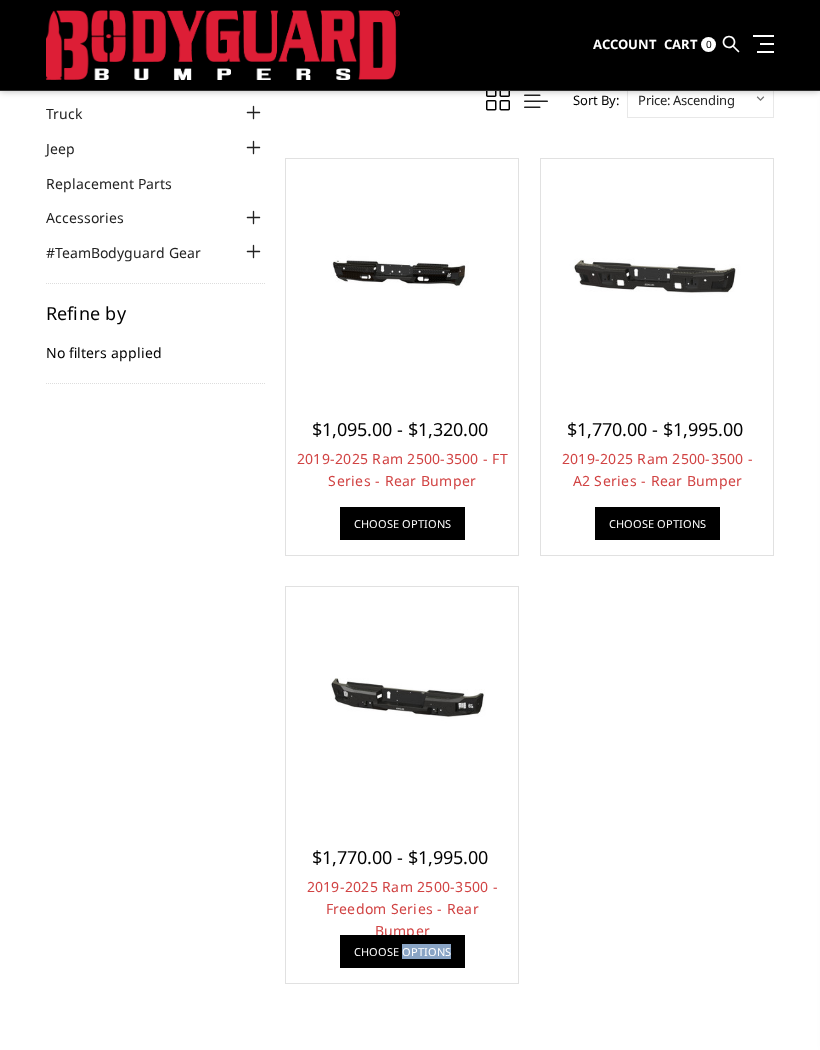 click at bounding box center [402, 275] 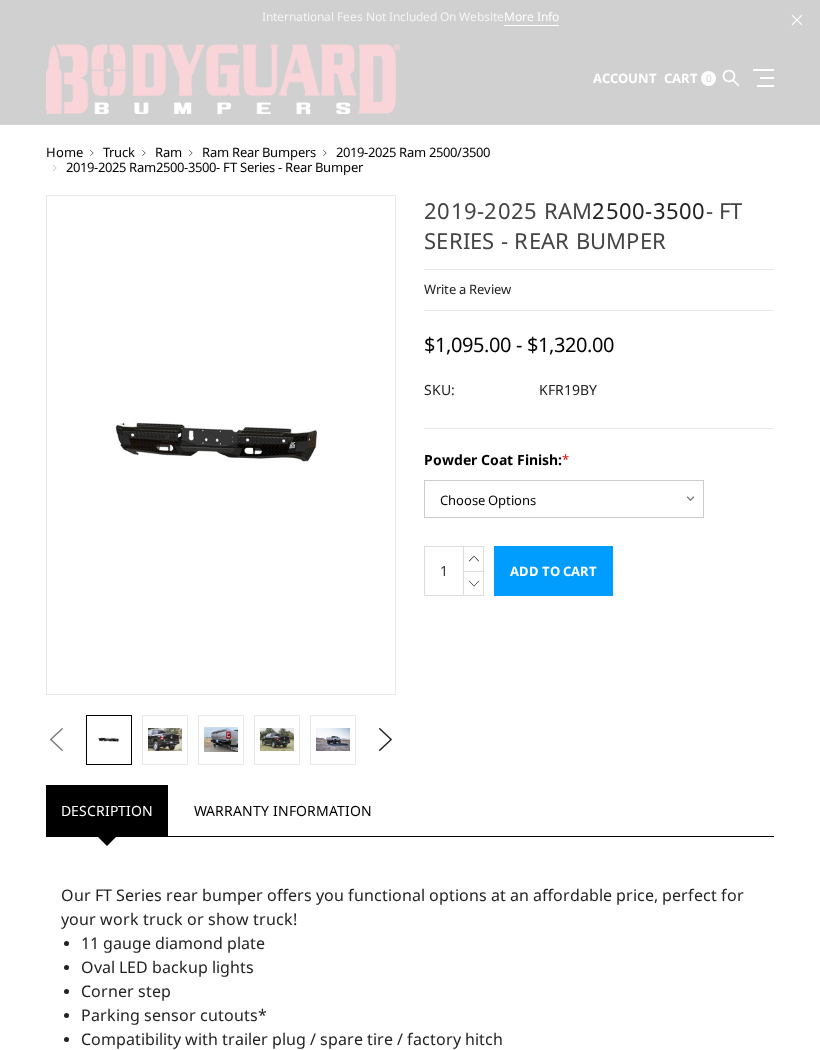 scroll, scrollTop: 0, scrollLeft: 0, axis: both 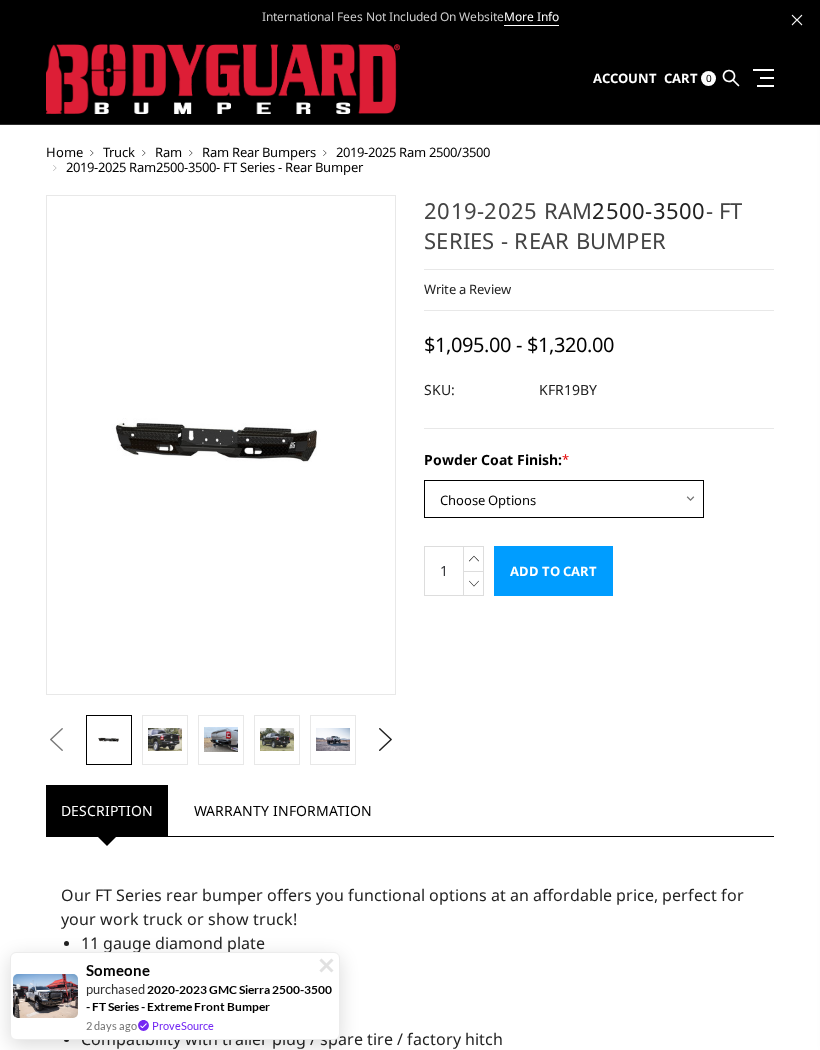 click on "Choose Options
Bare Metal
Gloss Black Powder Coat
Textured Black Powder Coat" at bounding box center [564, 499] 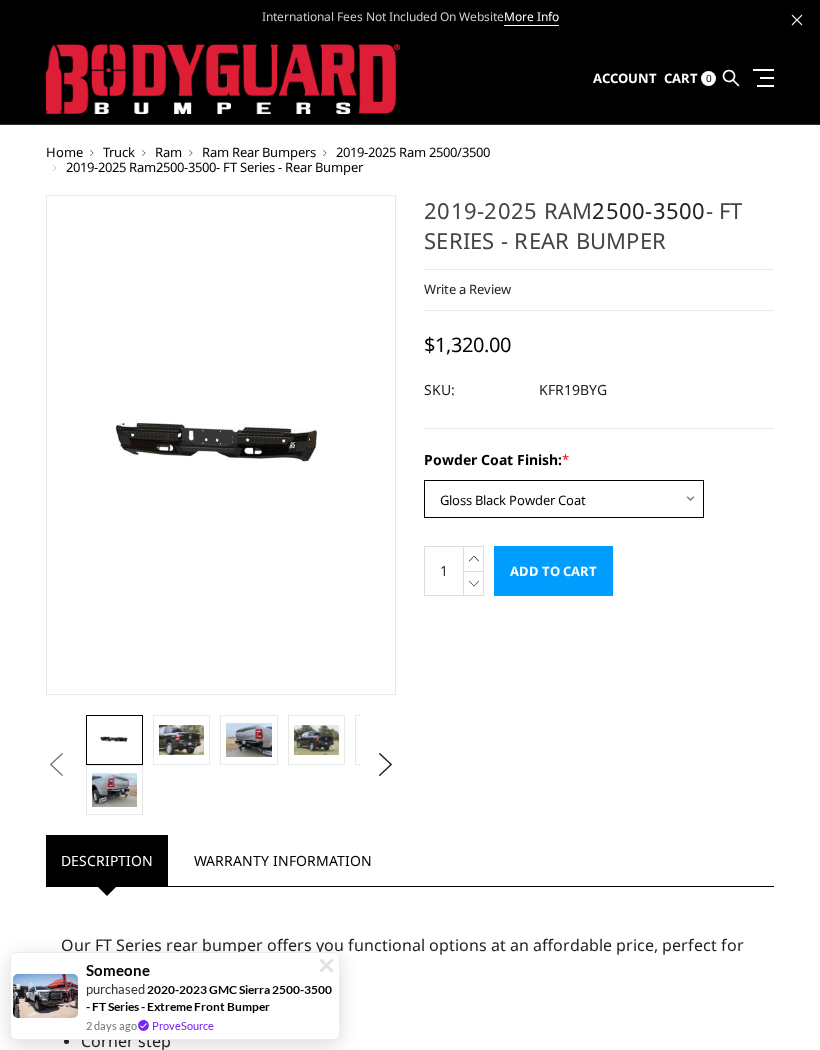 click on "Choose Options
Bare Metal
Gloss Black Powder Coat
Textured Black Powder Coat" at bounding box center (564, 499) 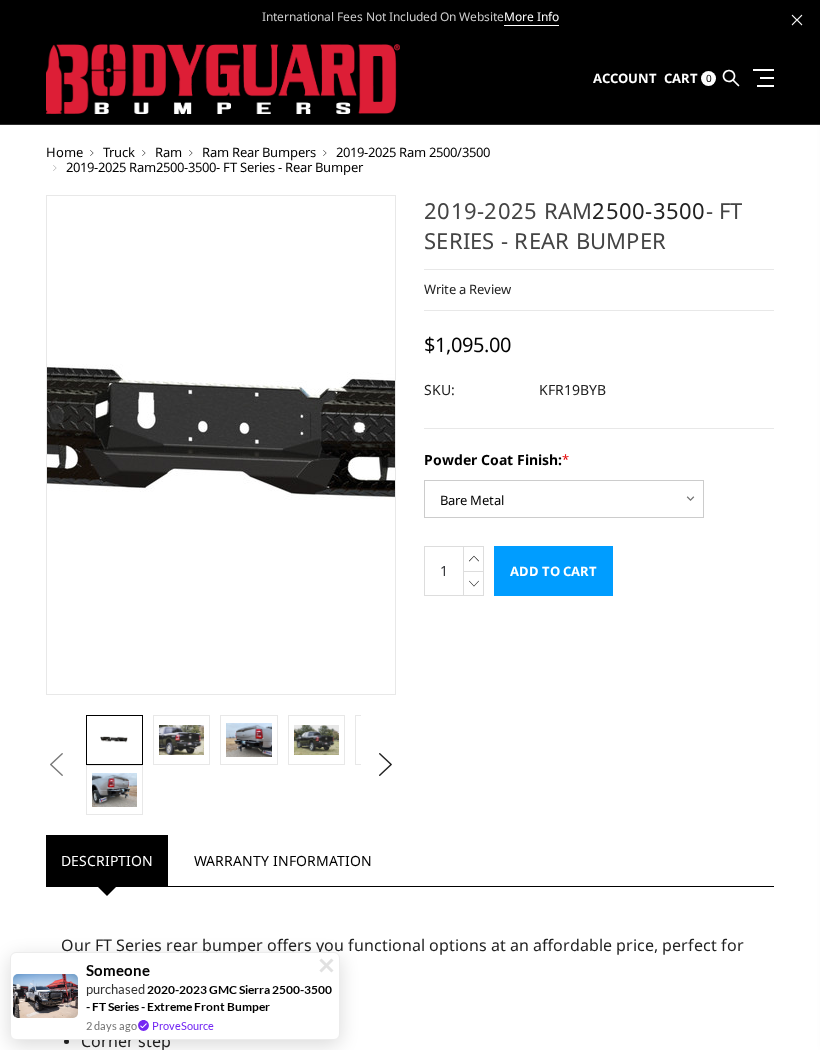 click at bounding box center [259, 444] 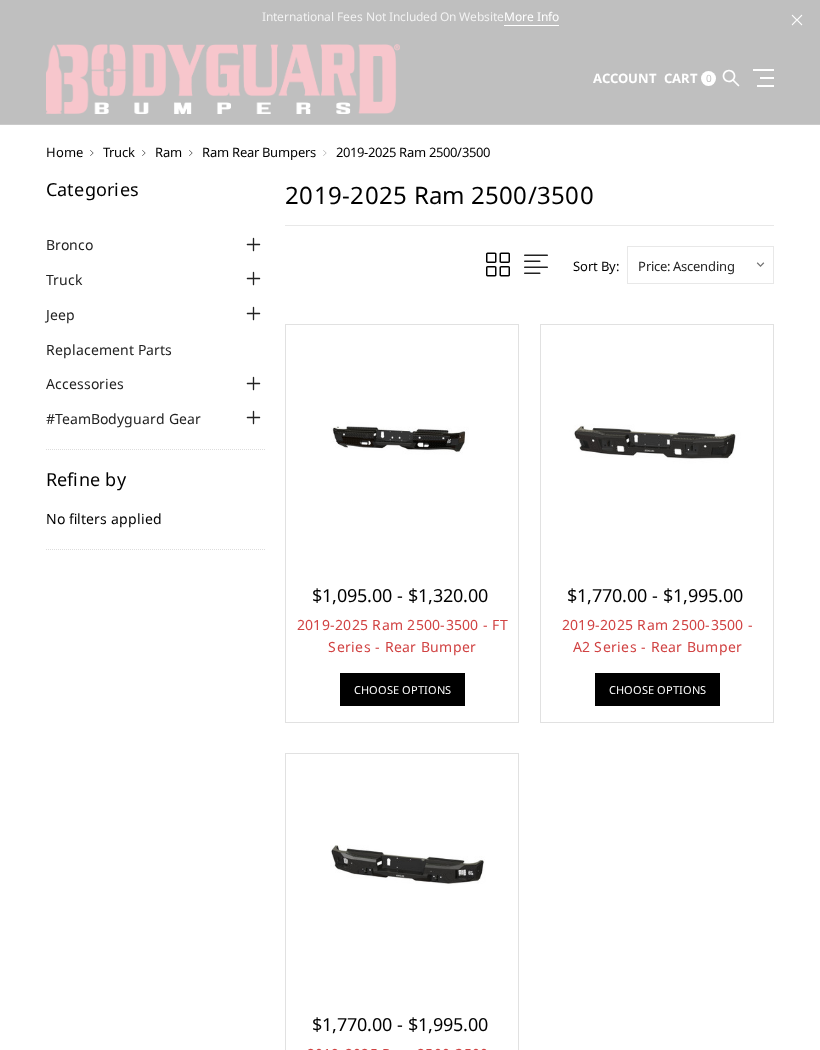 scroll, scrollTop: 200, scrollLeft: 0, axis: vertical 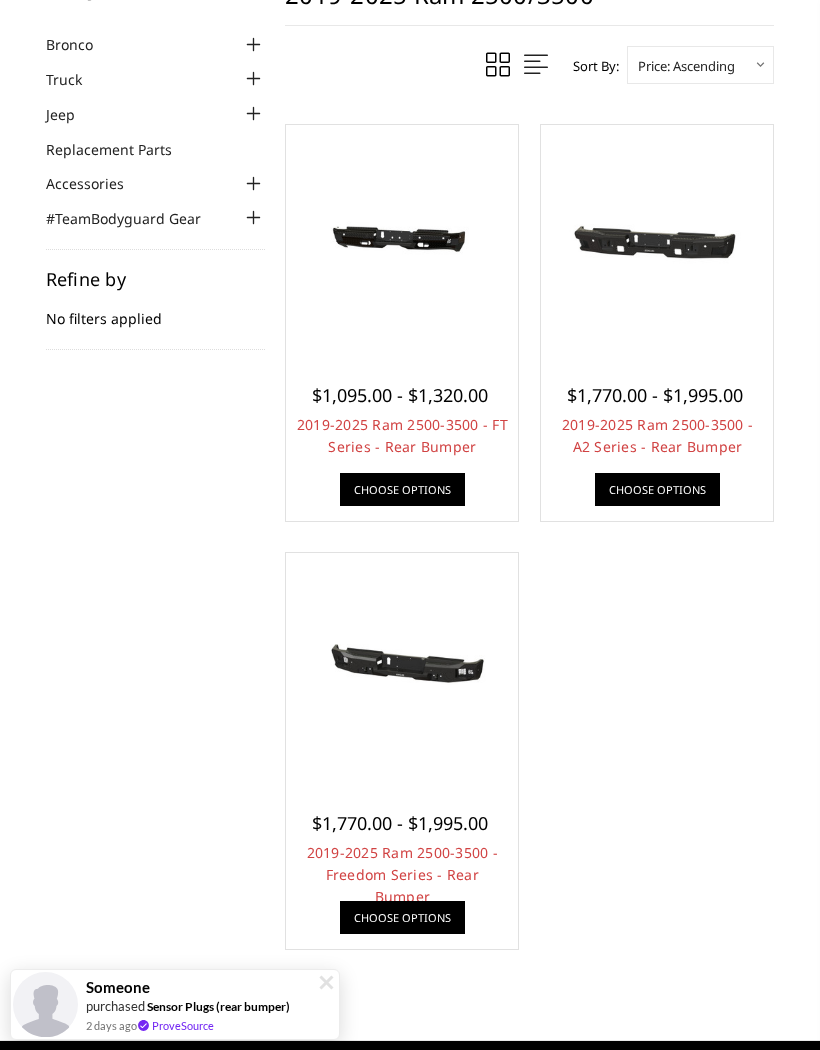 click at bounding box center (657, 241) 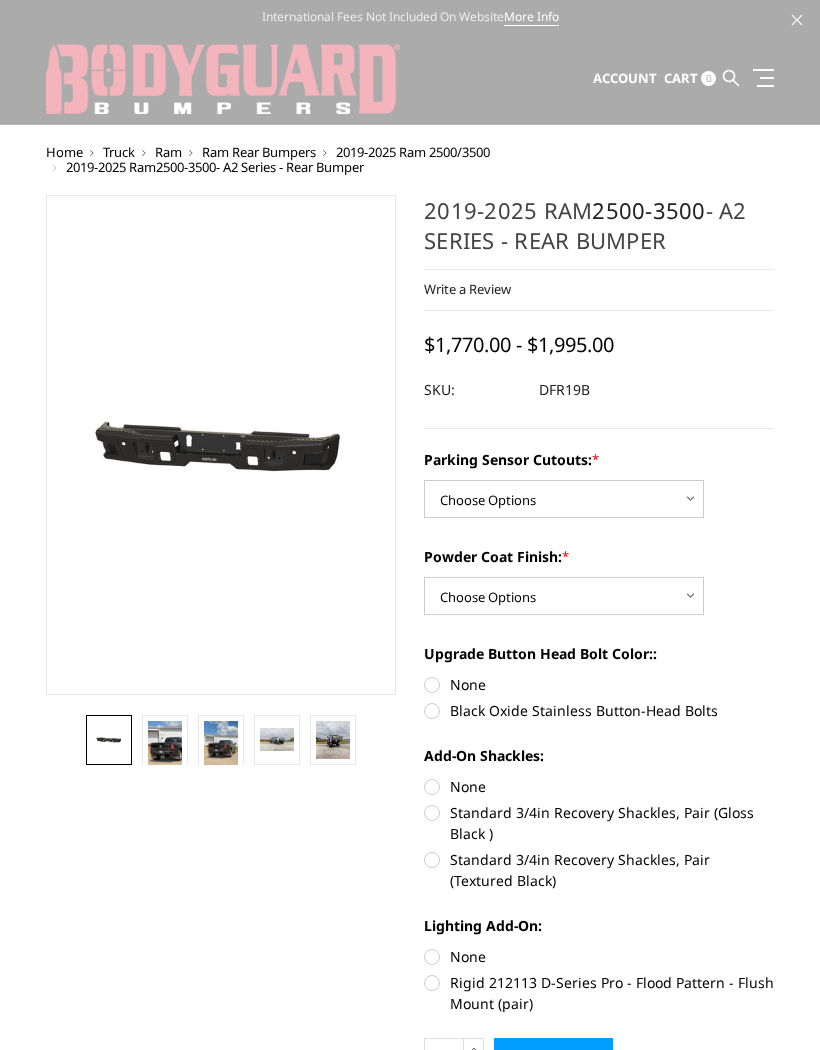 scroll, scrollTop: 0, scrollLeft: 0, axis: both 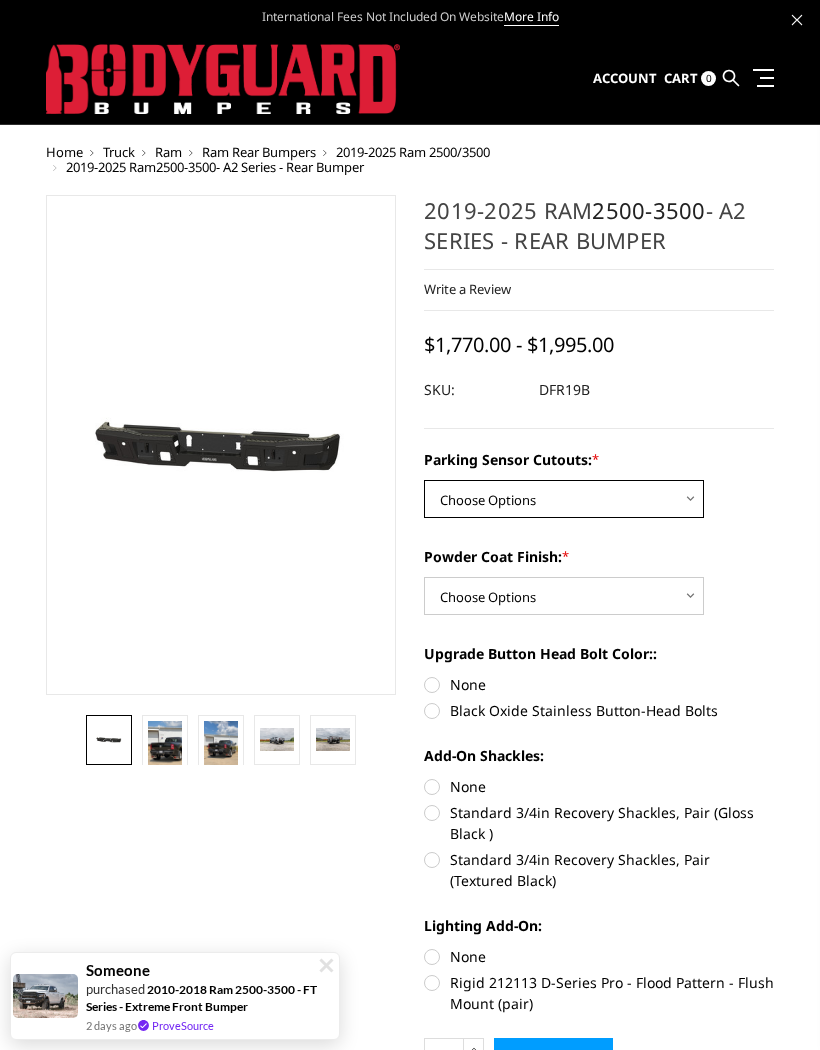 click on "Choose Options
No - Without Parking Sensor Cutouts
Yes - With Parking Sensor Cutouts" at bounding box center [564, 499] 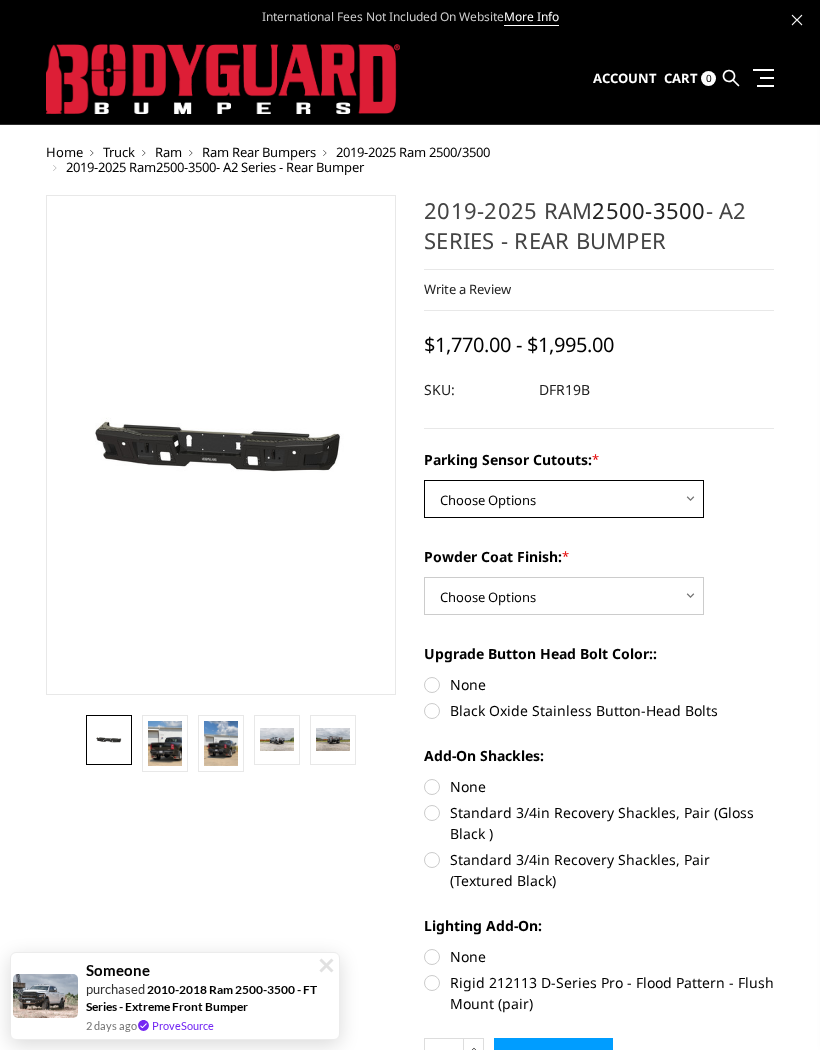 select on "2165" 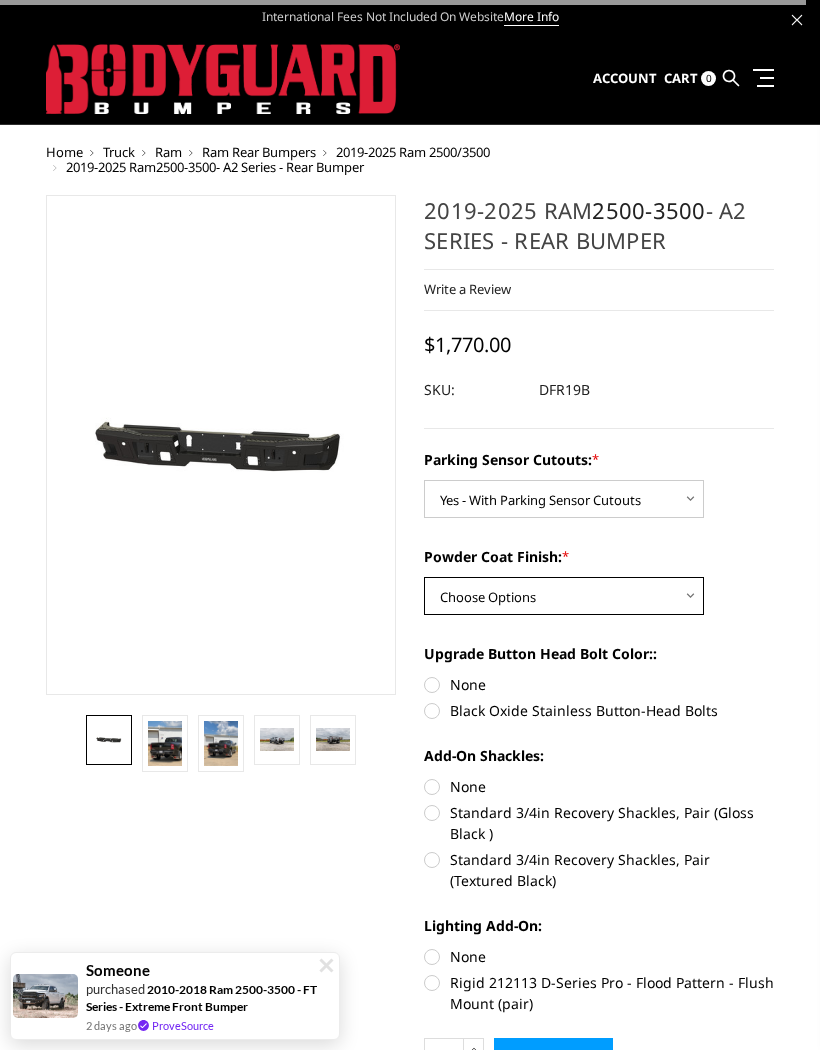 click on "Choose Options
Bare Metal
Textured Black Powder Coat" at bounding box center (564, 596) 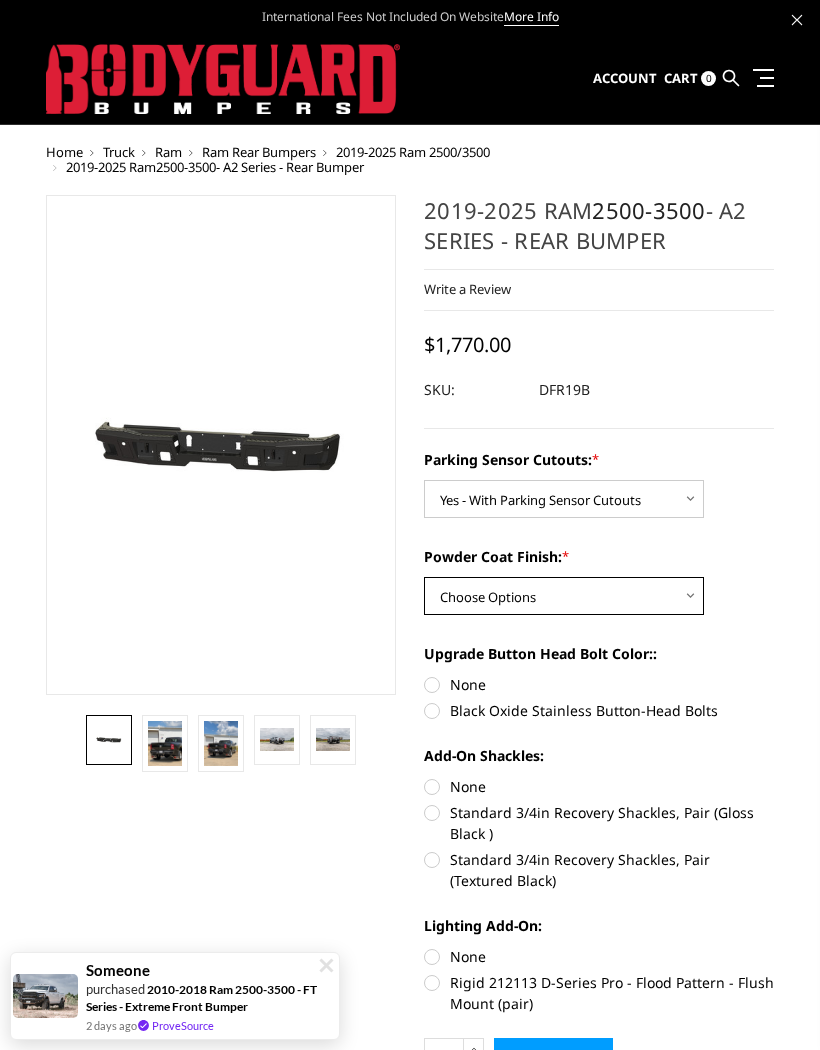 select on "2166" 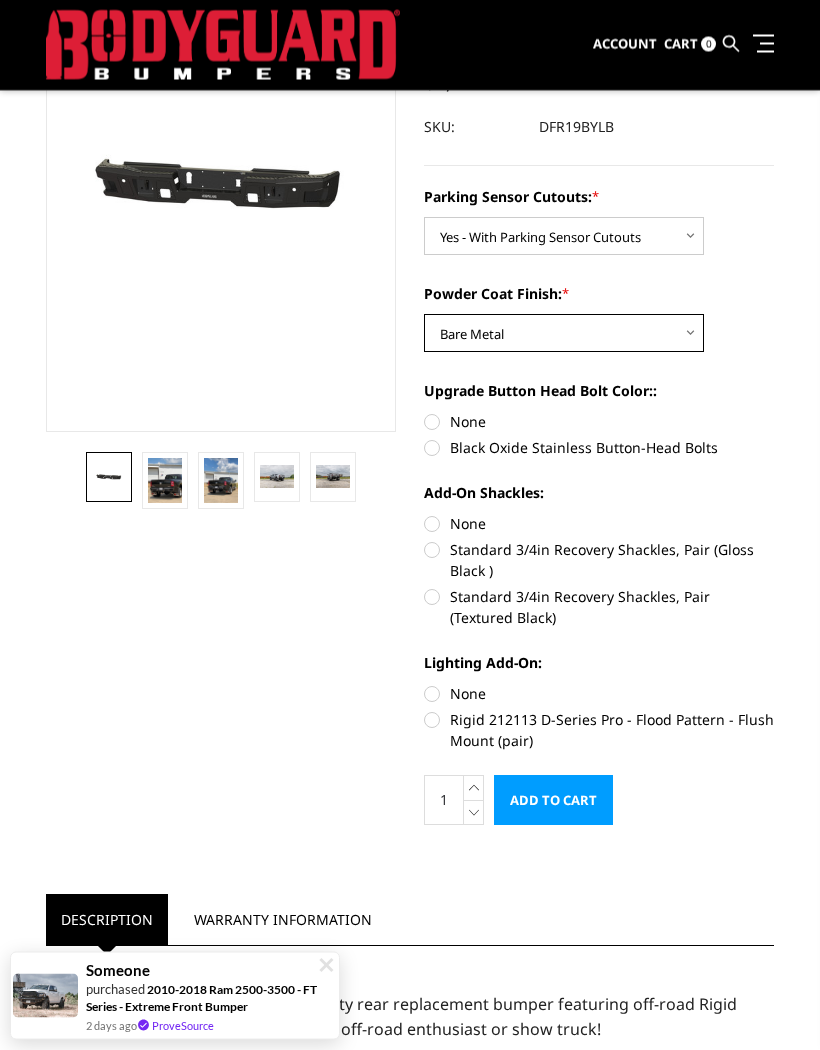 scroll, scrollTop: 210, scrollLeft: 0, axis: vertical 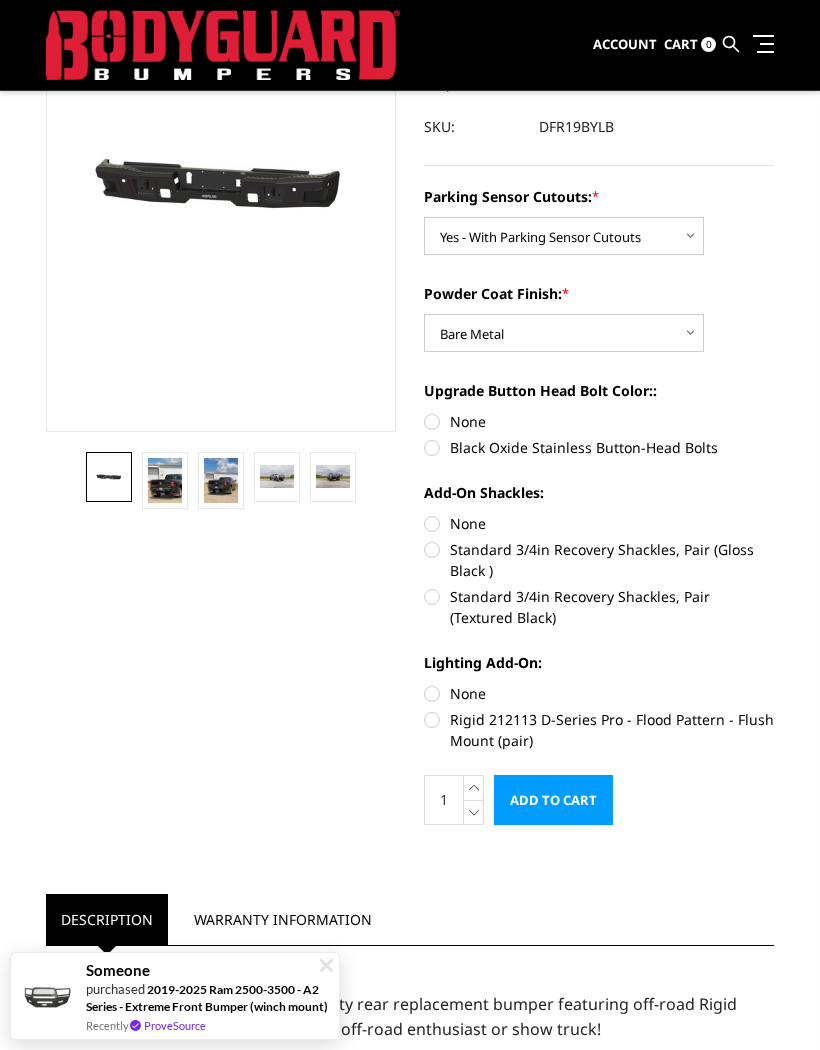 click on "None" at bounding box center (599, 421) 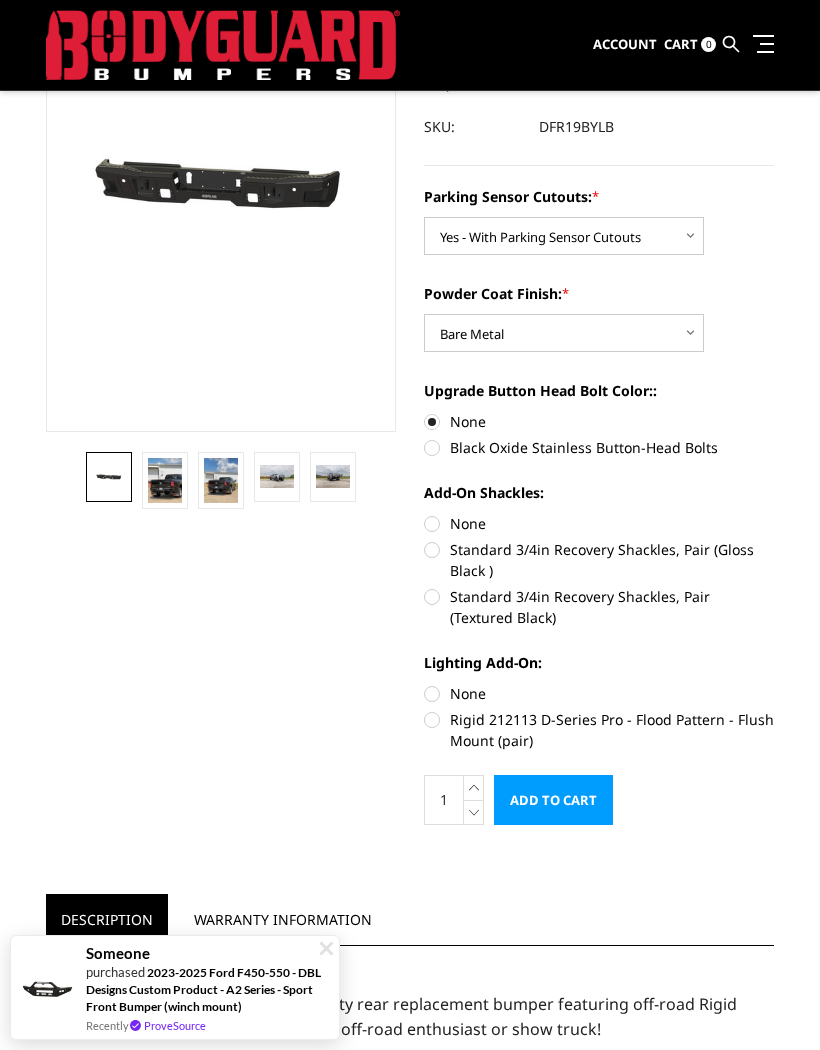 click on "Rigid 212113 D-Series Pro - Flood Pattern - Flush Mount (pair)" at bounding box center [599, 730] 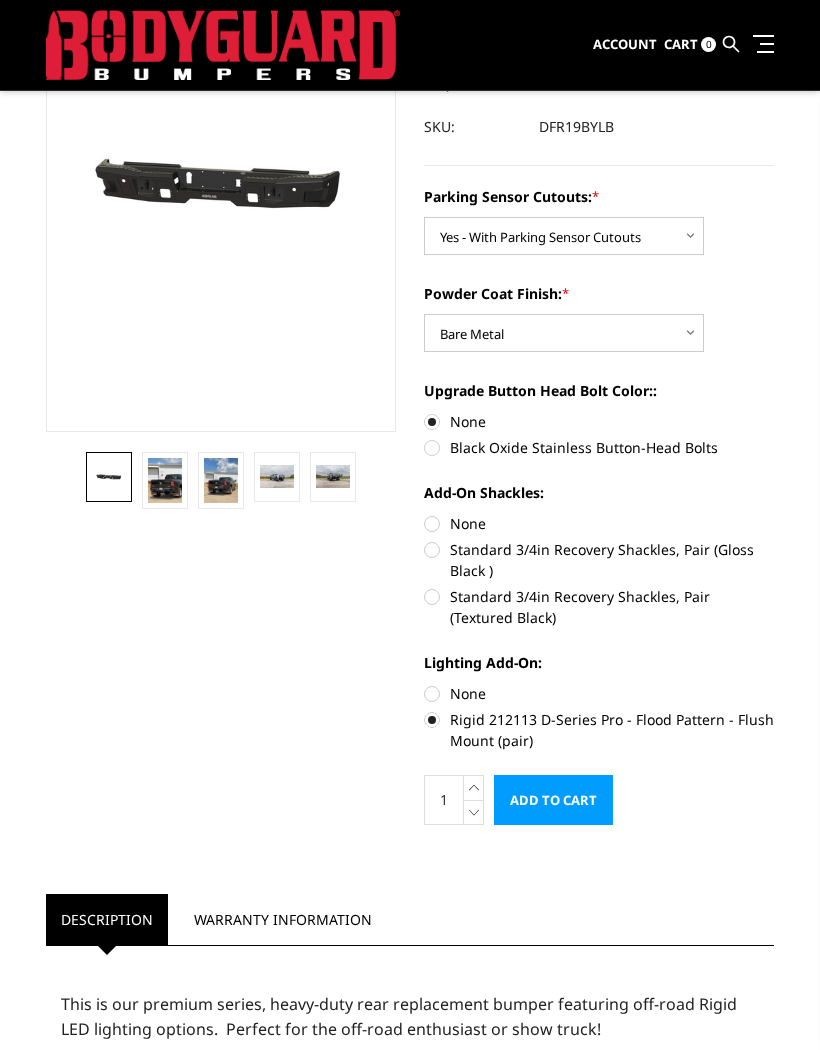 click on "2019-2025 Ram  2500-3500  - A2 Series - Rear Bumper
Write a Review
Write a Review
×
2019-2025 Ram  2500-3500  - A2 Series - Rear Bumper
Rating
*
Select Rating
1 star (worst)
2 stars
3 stars (average)
4 stars
5 stars (best)" at bounding box center (599, 389) 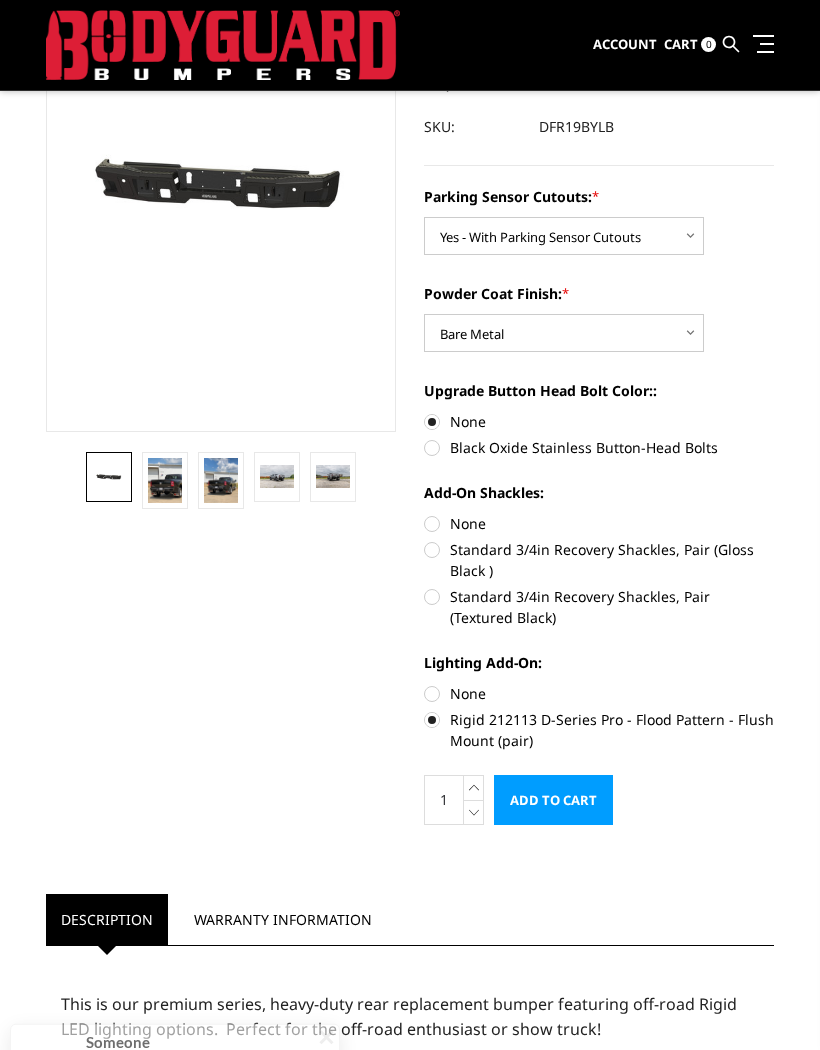 click on "Standard 3/4in Recovery Shackles, Pair (Gloss Black )" at bounding box center [599, 560] 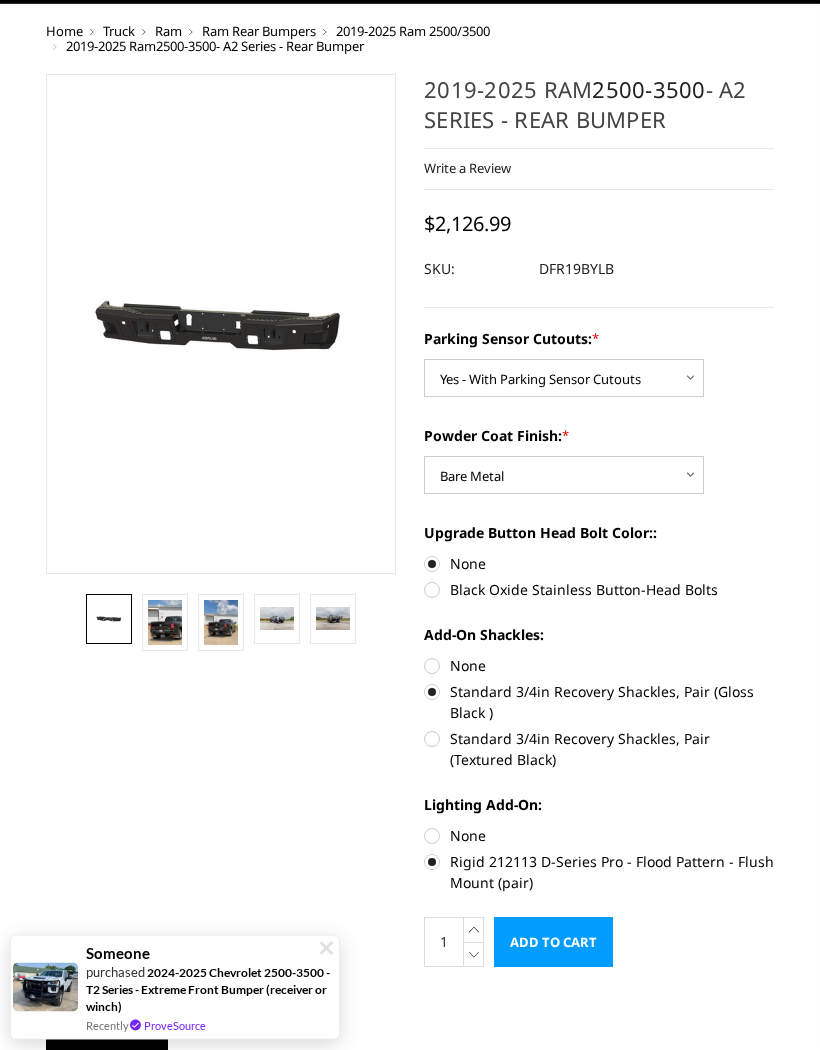 scroll, scrollTop: 199, scrollLeft: 0, axis: vertical 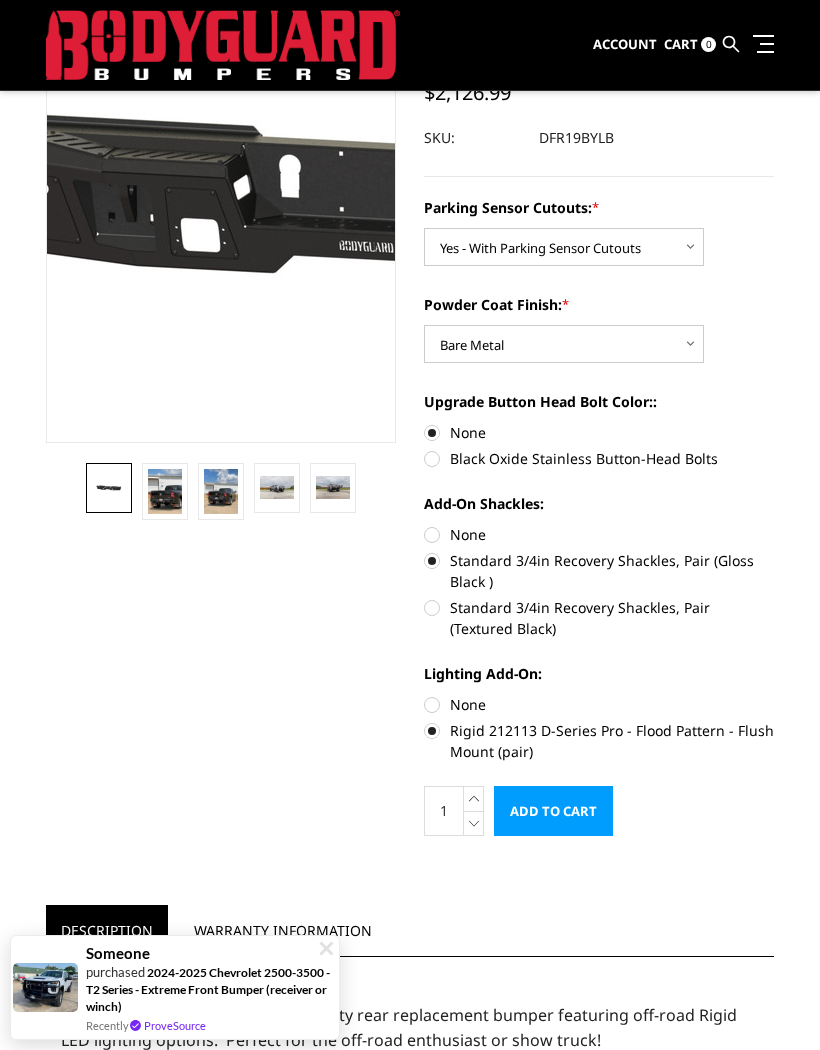 click at bounding box center (411, 191) 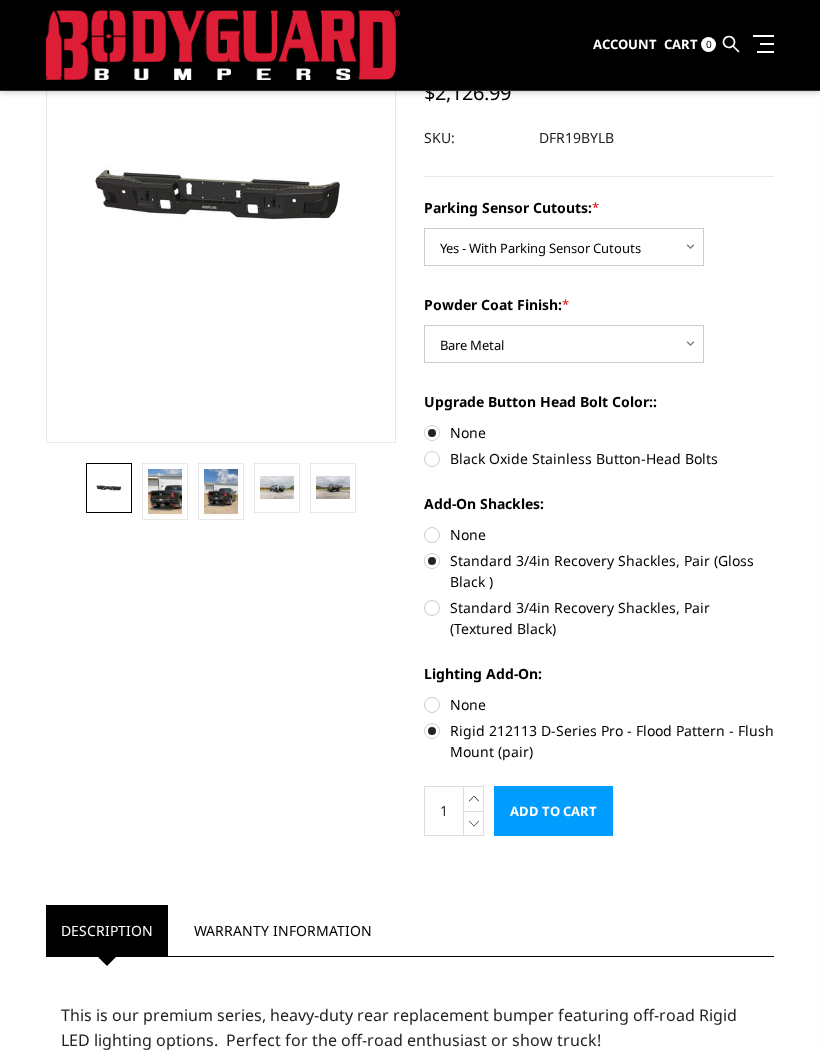 click at bounding box center [165, 491] 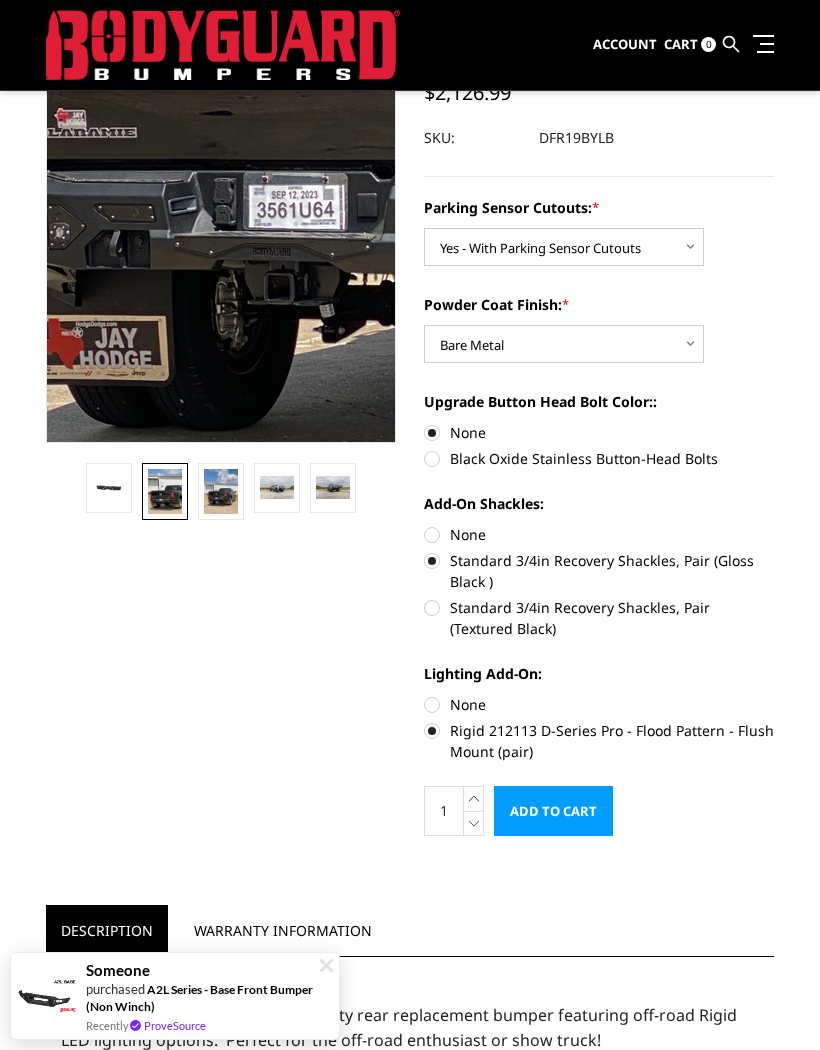 click at bounding box center [412, -32] 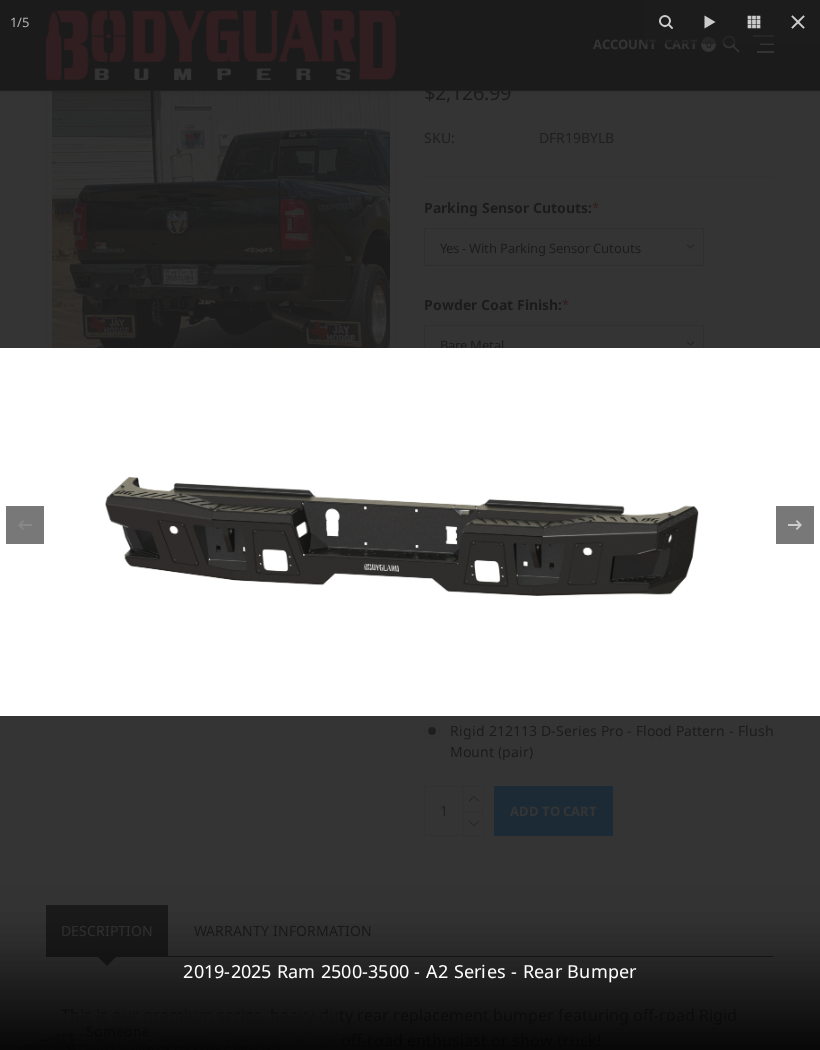 click at bounding box center [798, 22] 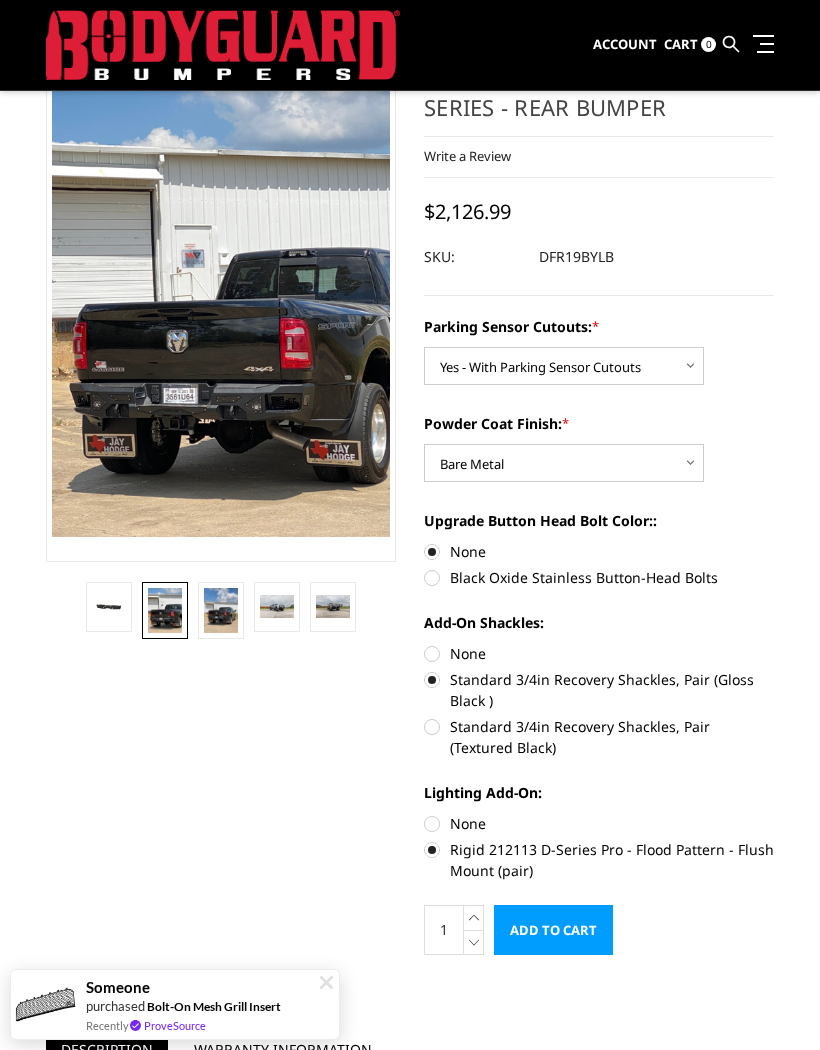 scroll, scrollTop: 172, scrollLeft: 0, axis: vertical 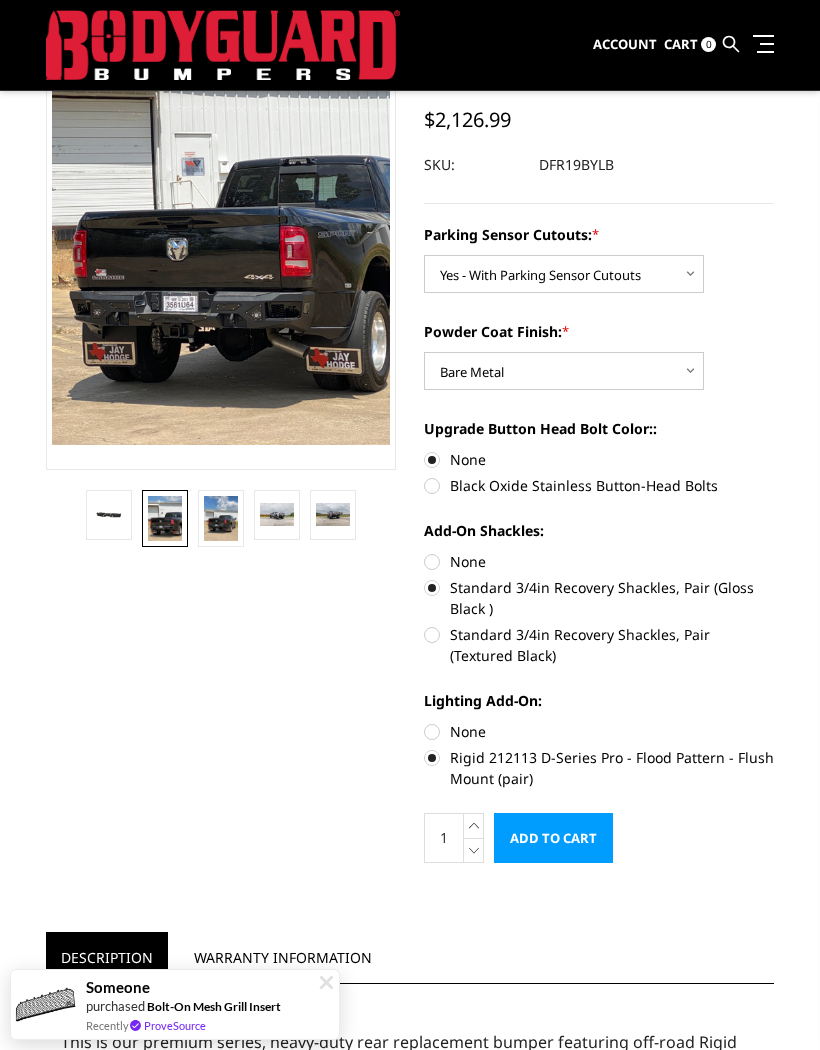 click on "None" at bounding box center (599, 731) 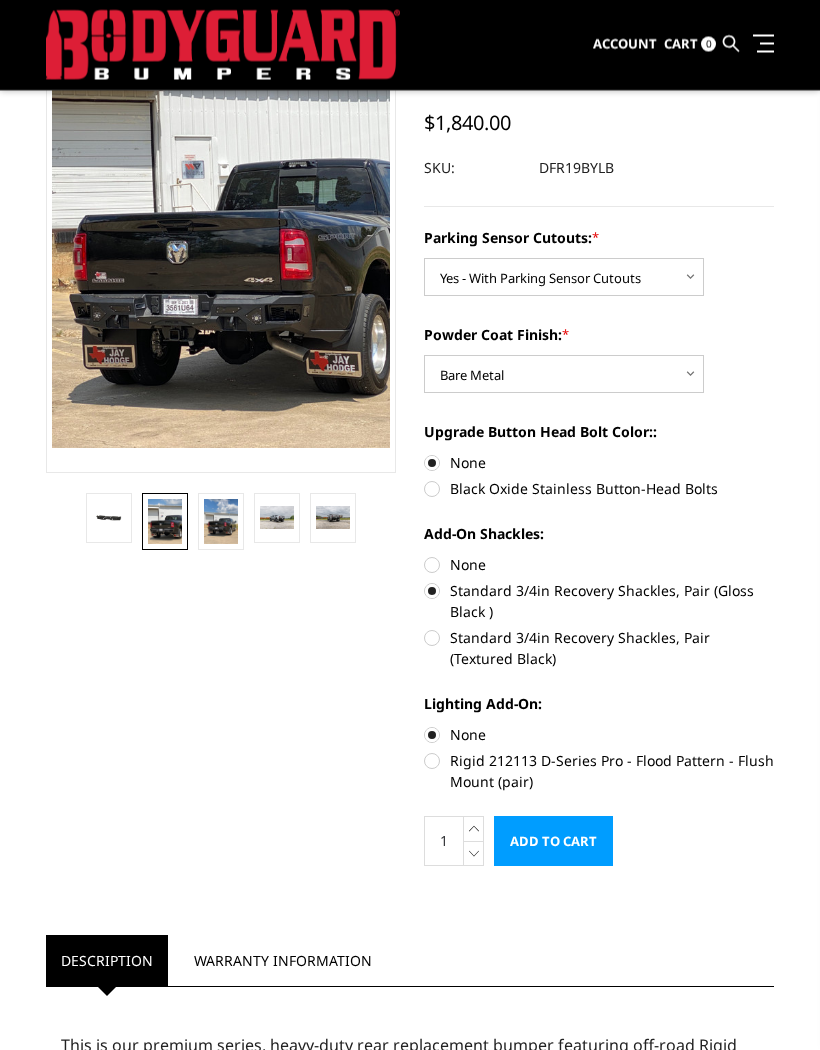 scroll, scrollTop: 162, scrollLeft: 0, axis: vertical 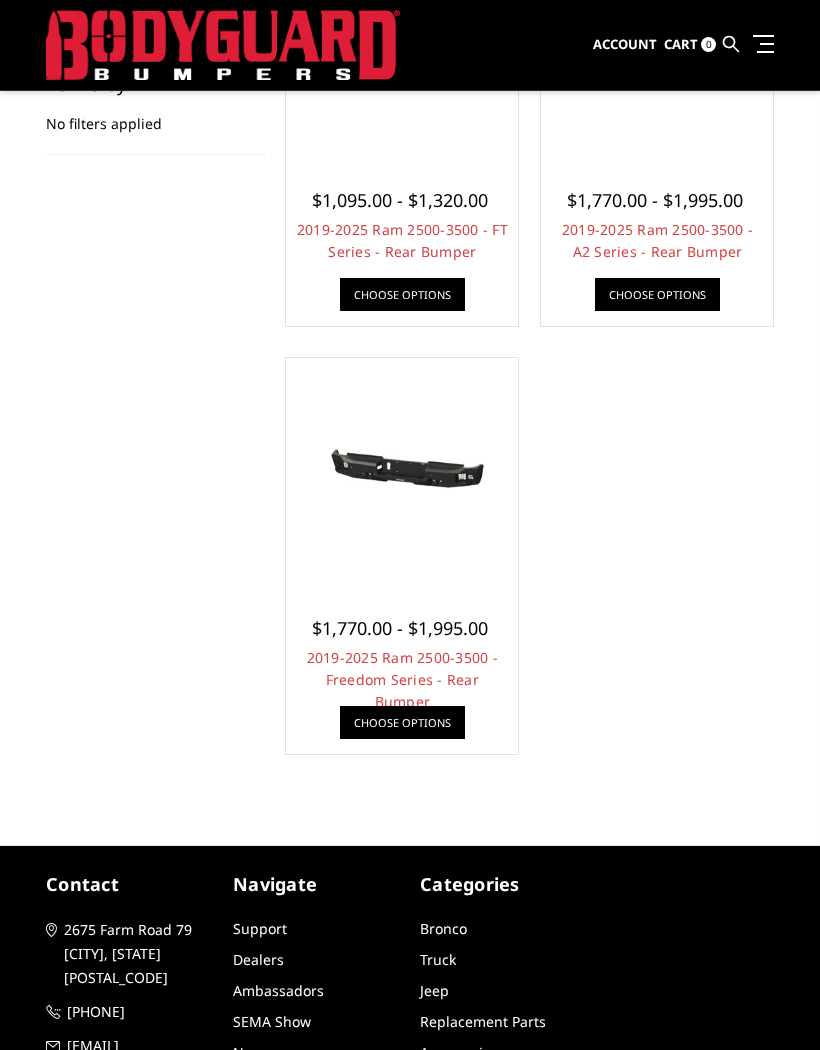 click at bounding box center (402, 474) 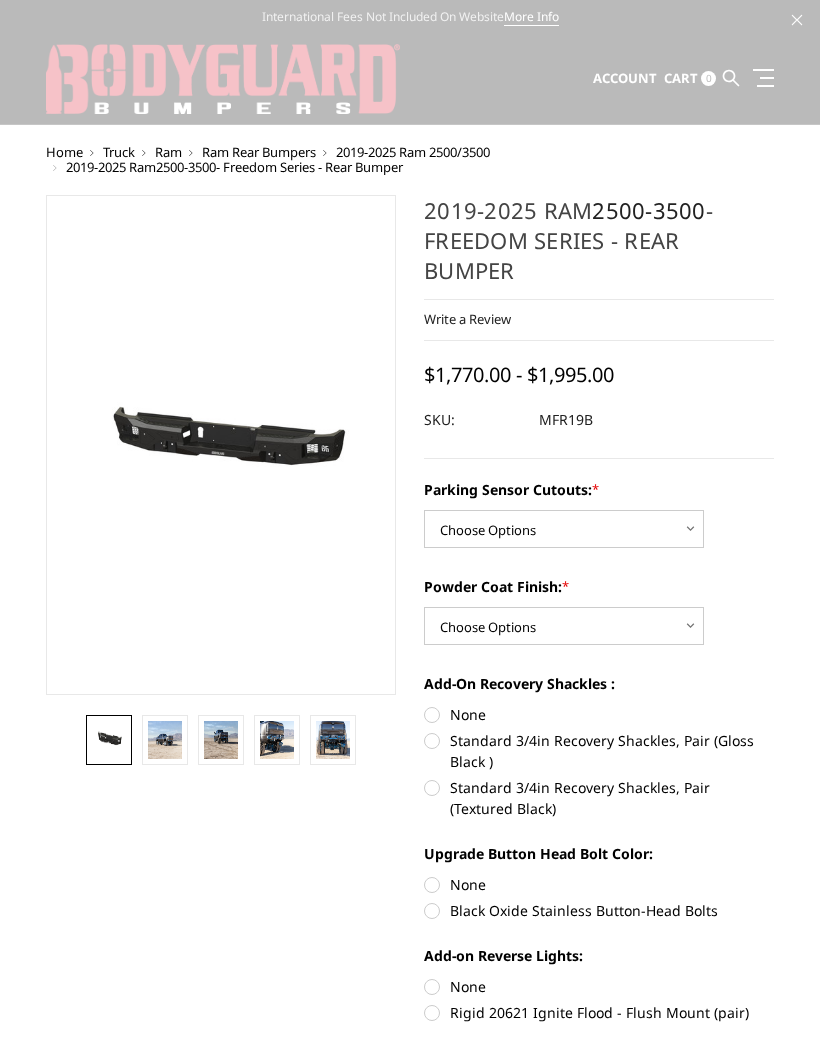 scroll, scrollTop: 0, scrollLeft: 0, axis: both 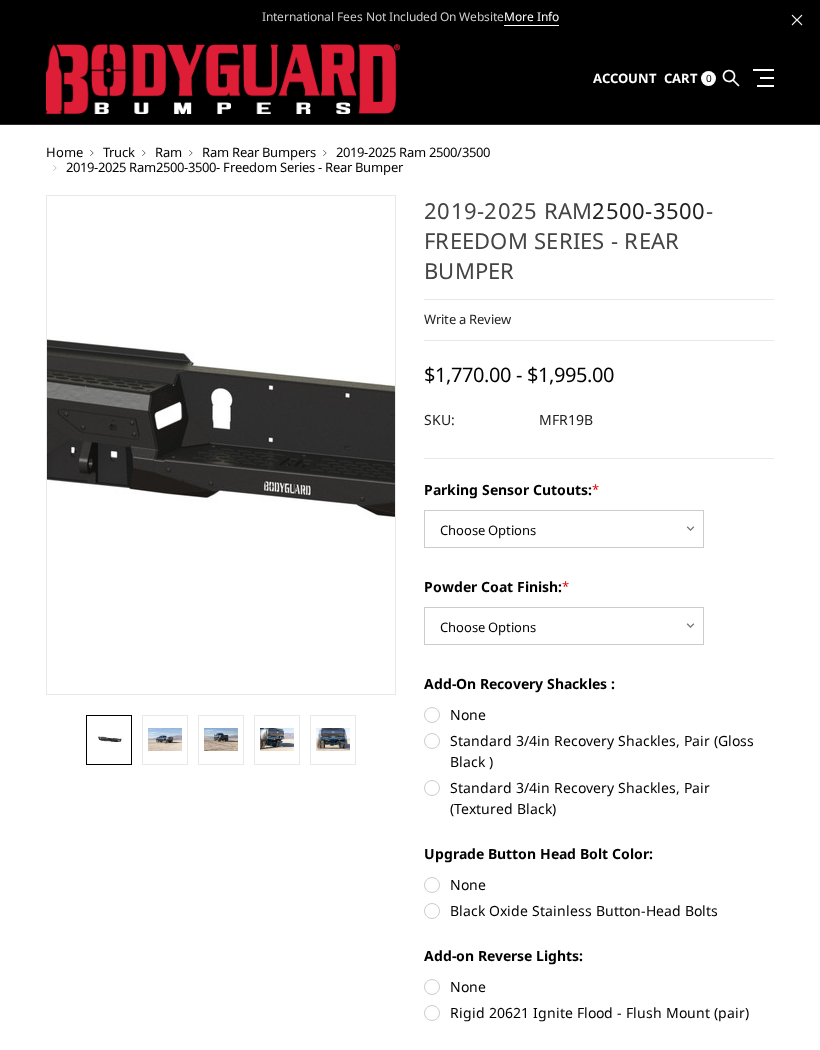 click at bounding box center [299, 455] 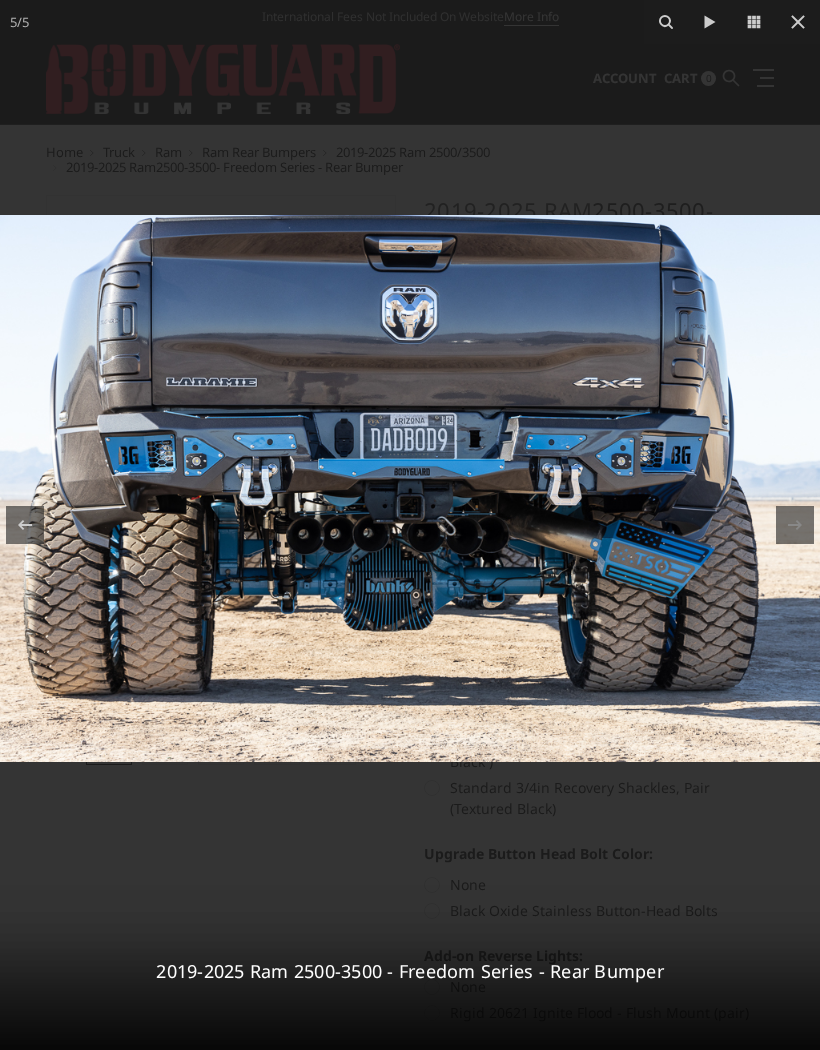 click 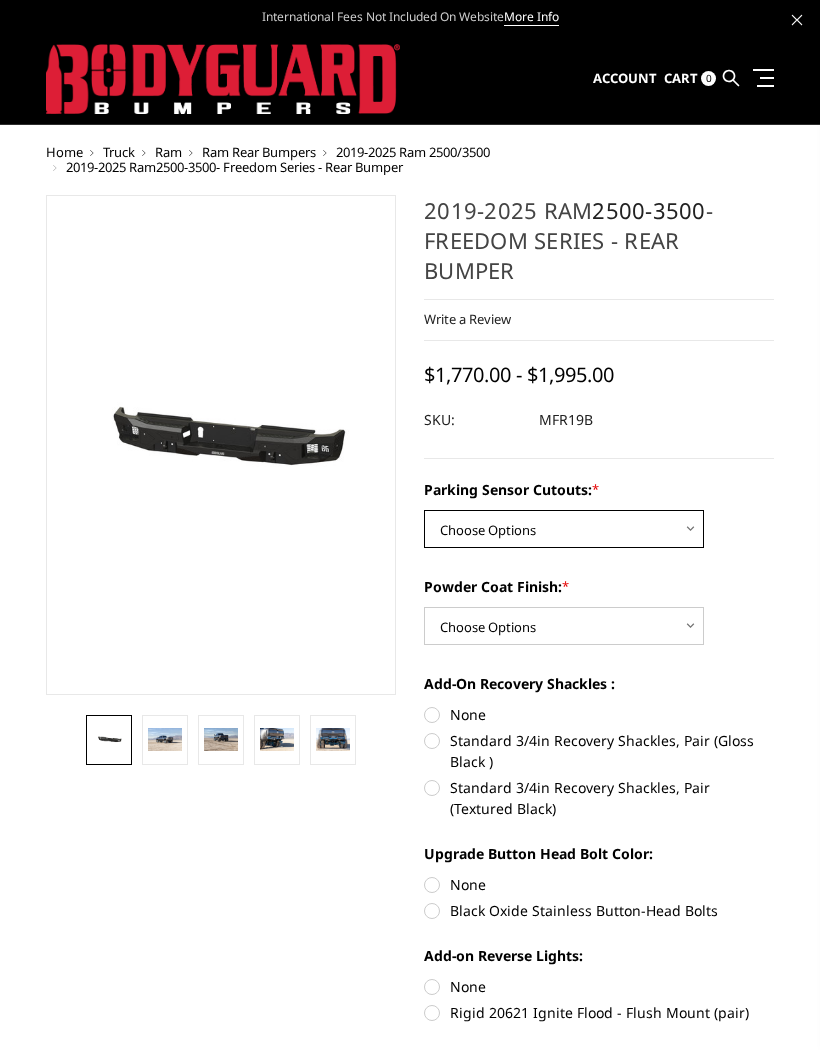 click on "Choose Options
No - Without Parking Sensor Cutouts
Yes - With Parking Sensor Cutouts" at bounding box center (564, 529) 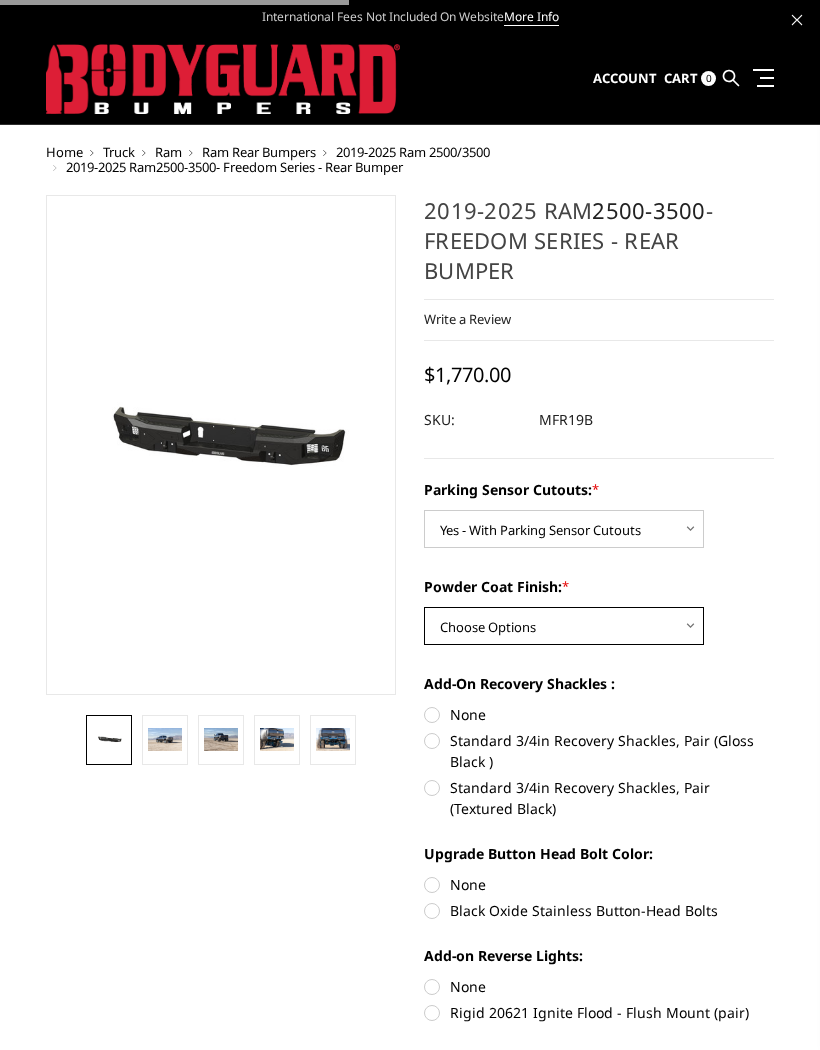 click on "Choose Options
Bare Metal
Texture Black Powder Coat" at bounding box center [564, 626] 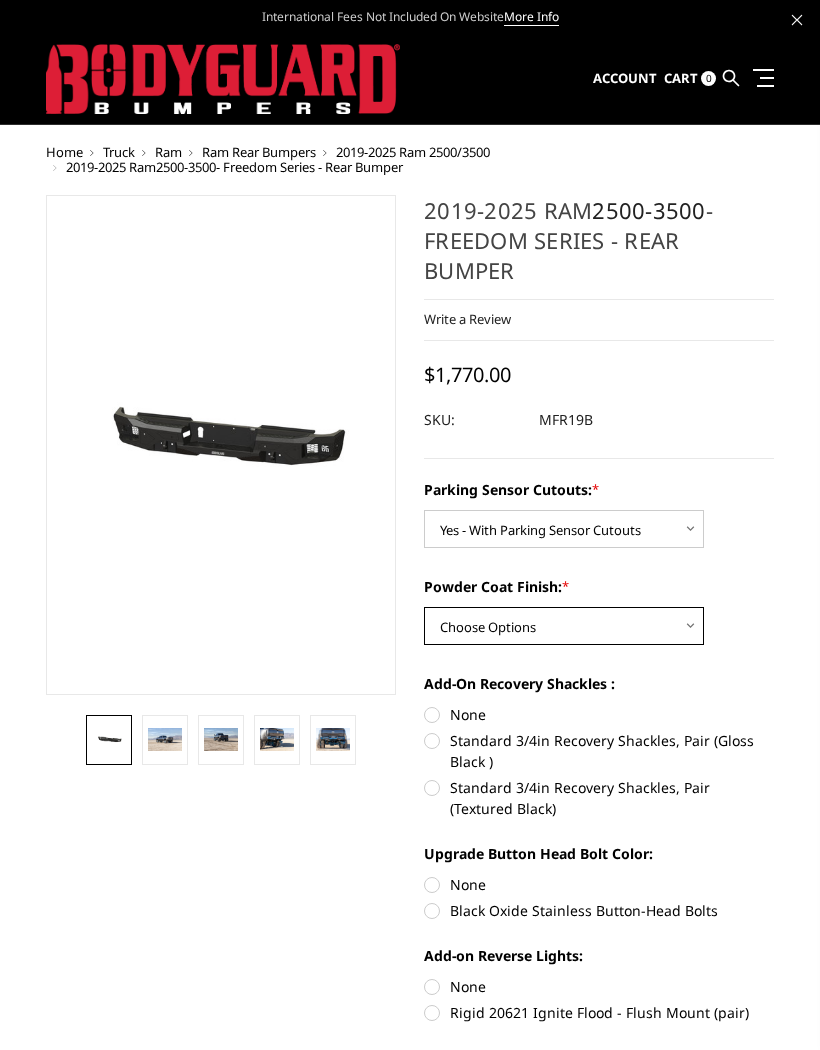 select on "2710" 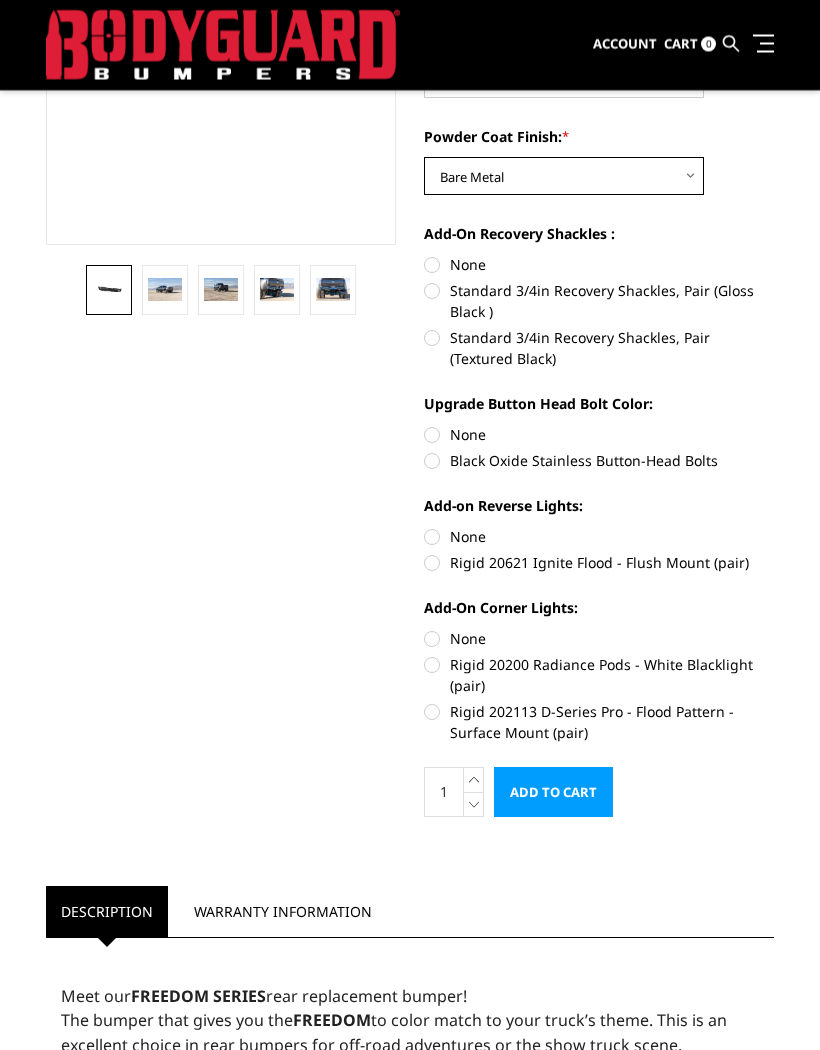 scroll, scrollTop: 397, scrollLeft: 0, axis: vertical 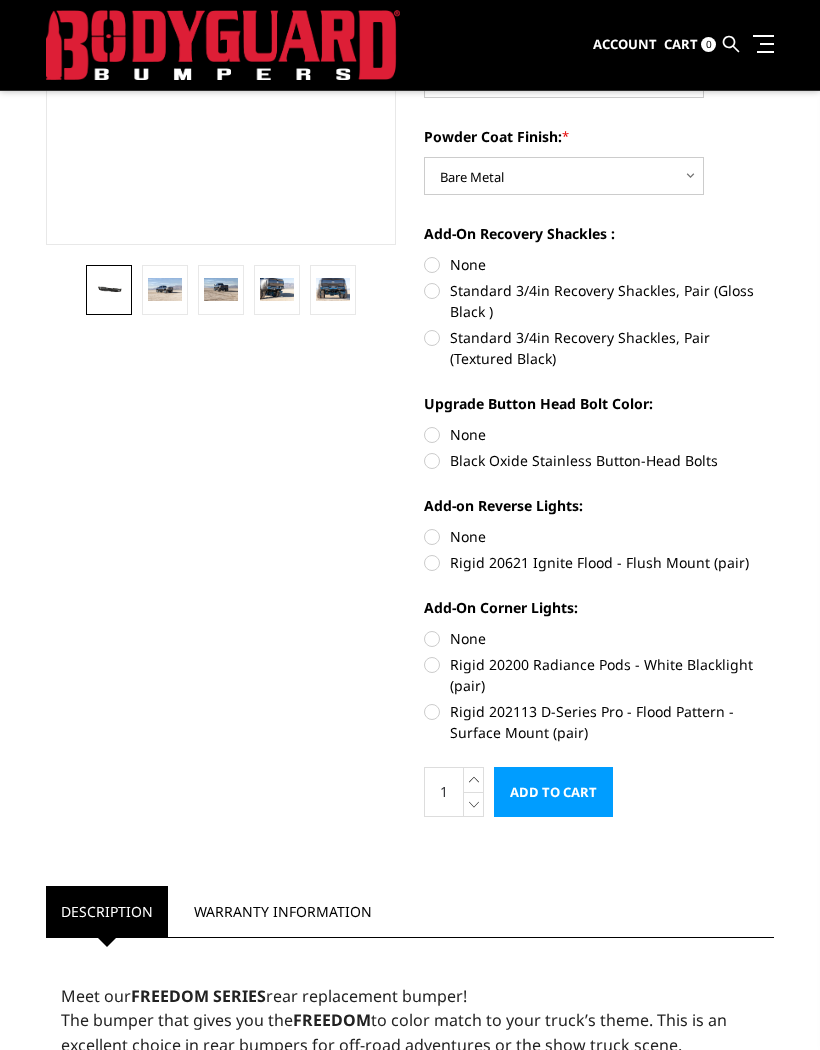 click at bounding box center [277, 290] 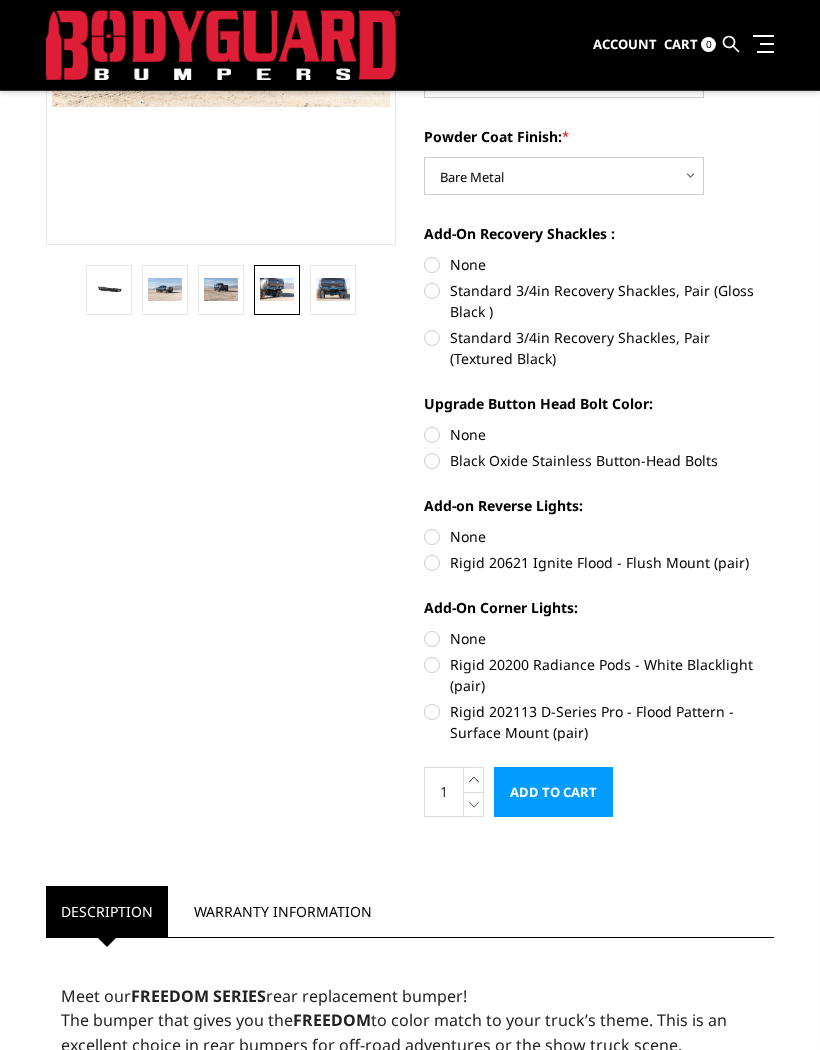 click at bounding box center (277, 290) 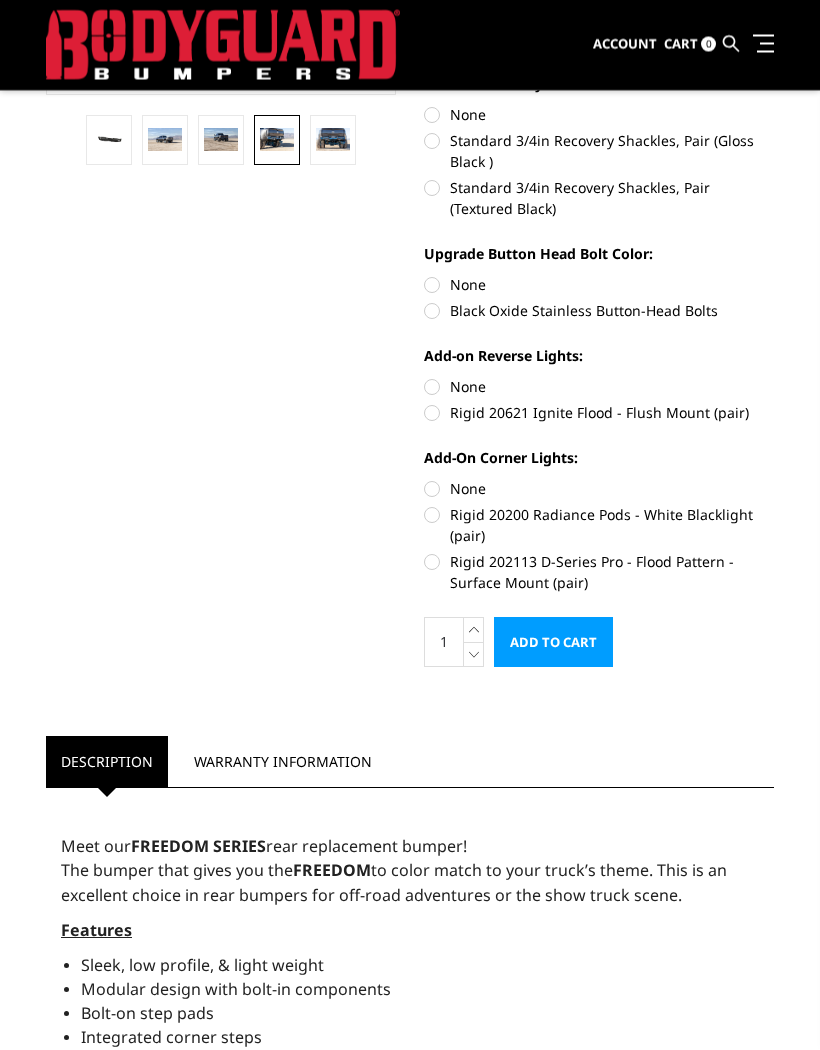 scroll, scrollTop: 547, scrollLeft: 0, axis: vertical 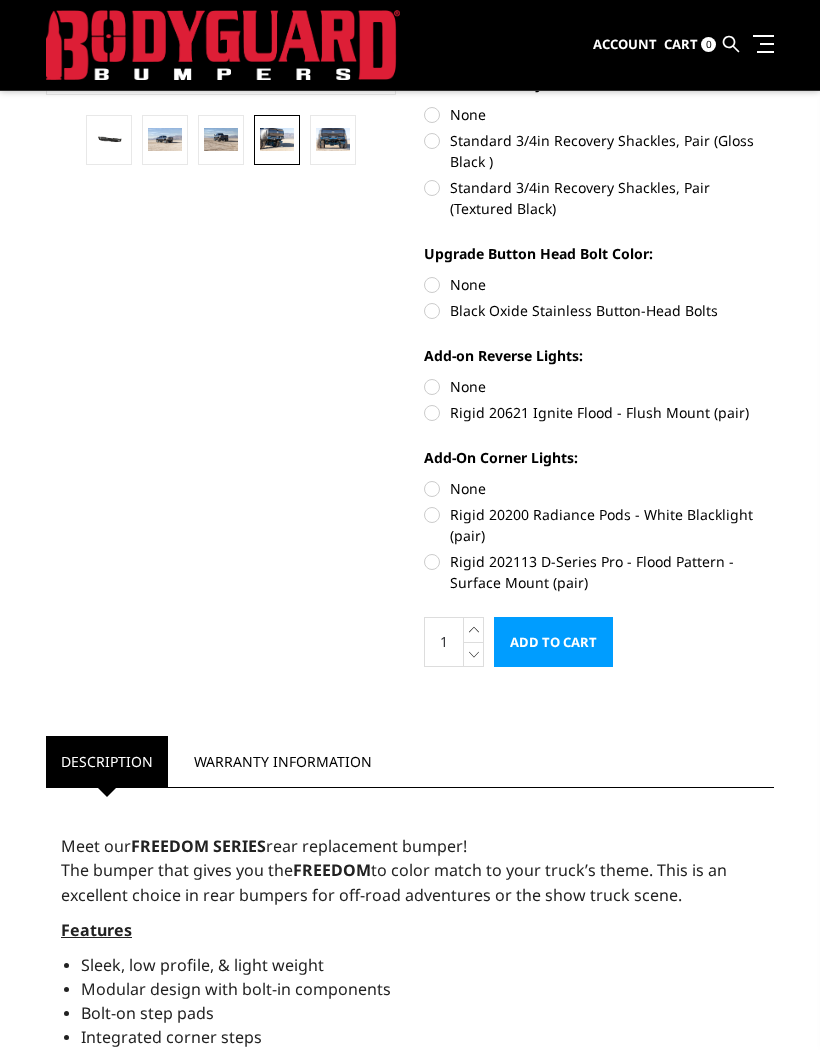 click on "None" at bounding box center (599, 386) 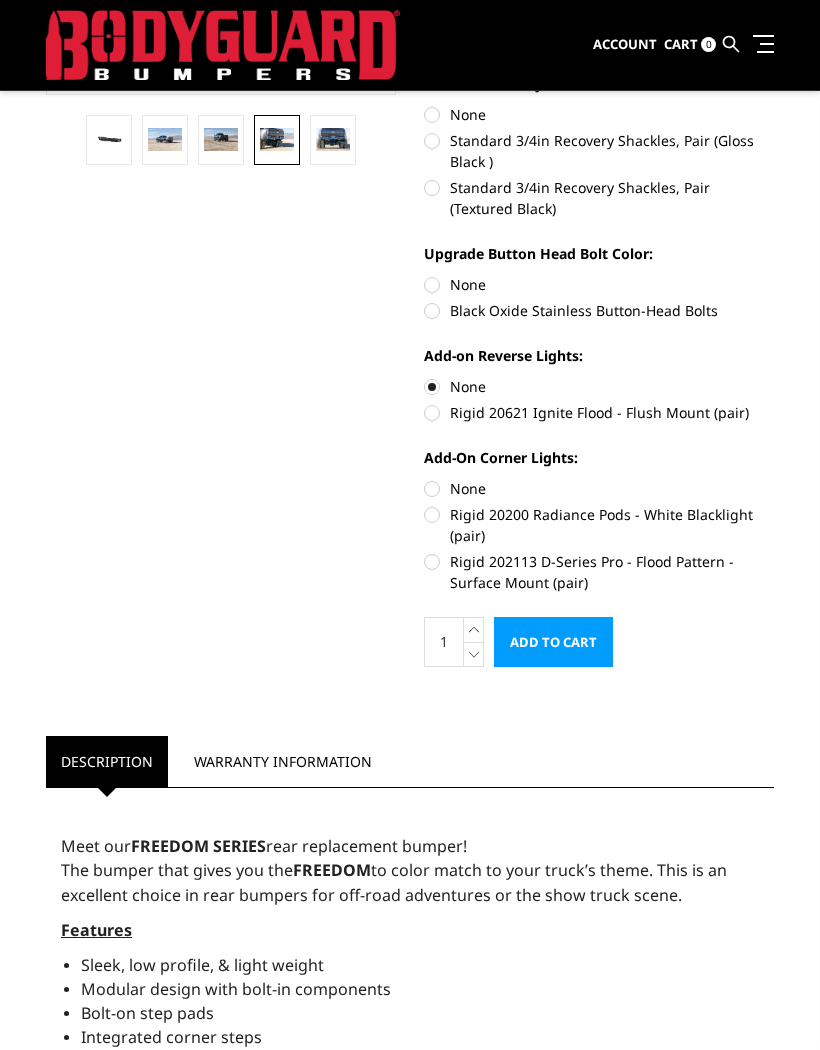 click on "None" at bounding box center (599, 284) 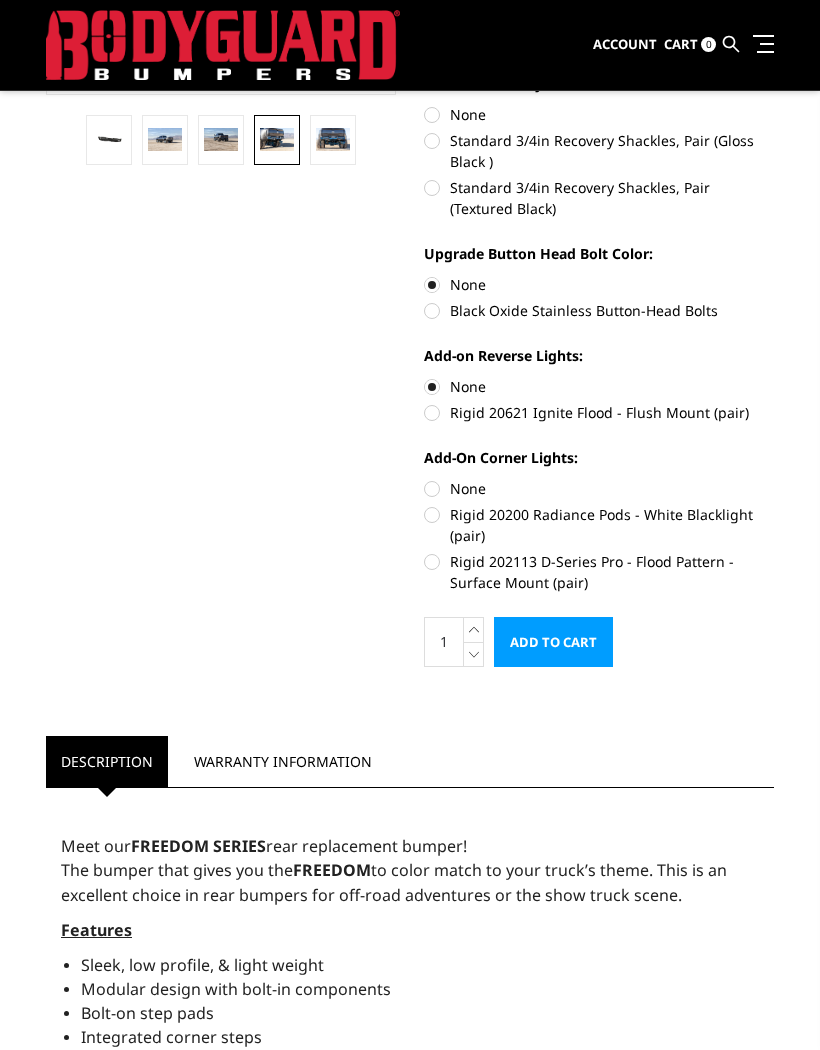 click on "Rigid 20200 Radiance Pods - White Blacklight (pair)" at bounding box center [599, 525] 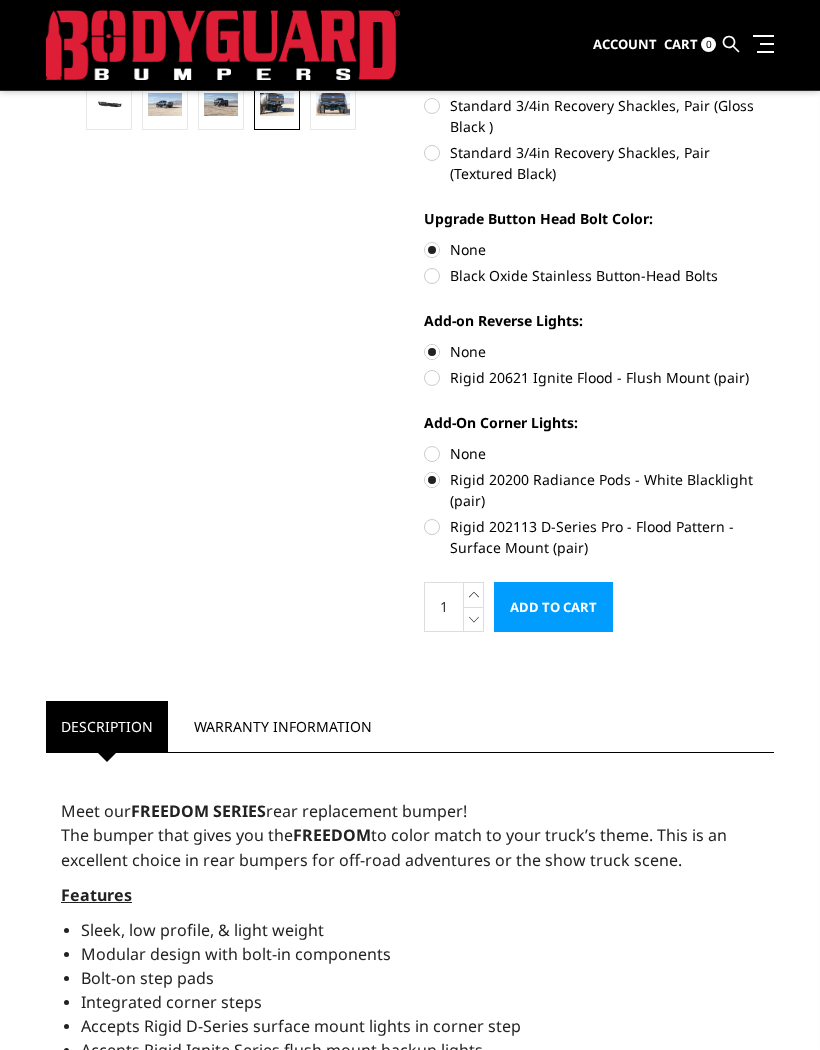 scroll, scrollTop: 644, scrollLeft: 0, axis: vertical 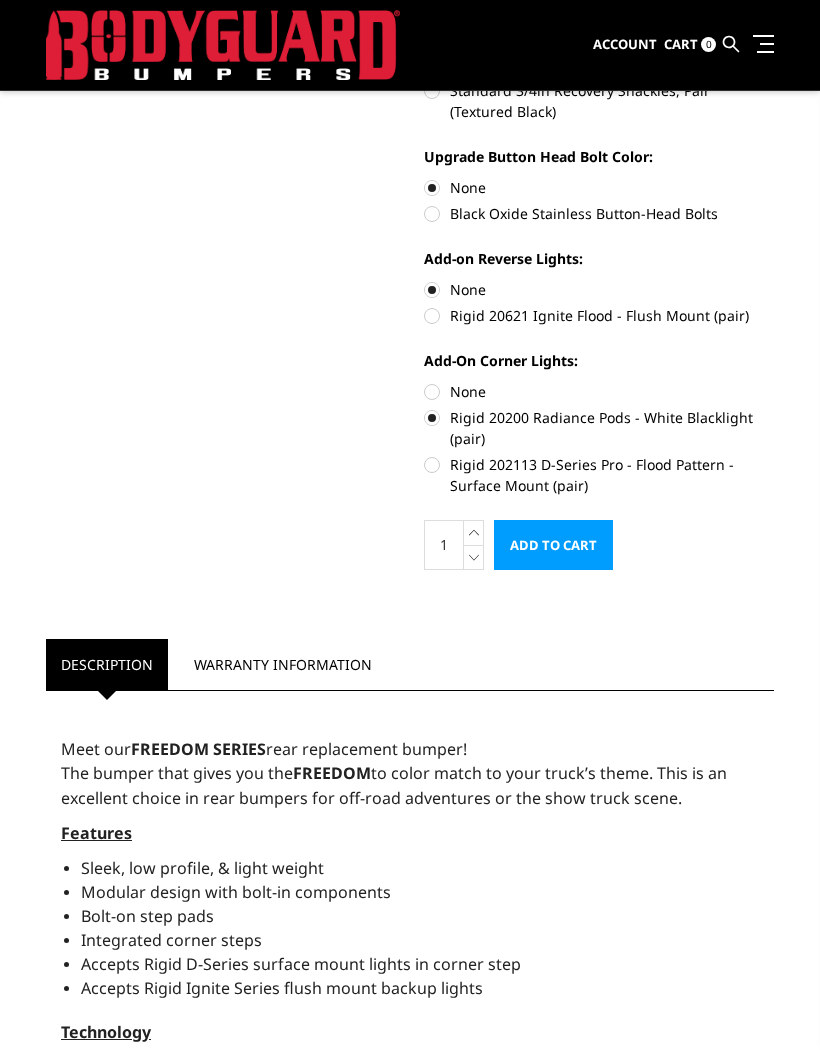 click on "Rigid 202113 D-Series Pro - Flood Pattern - Surface Mount (pair)" at bounding box center (599, 475) 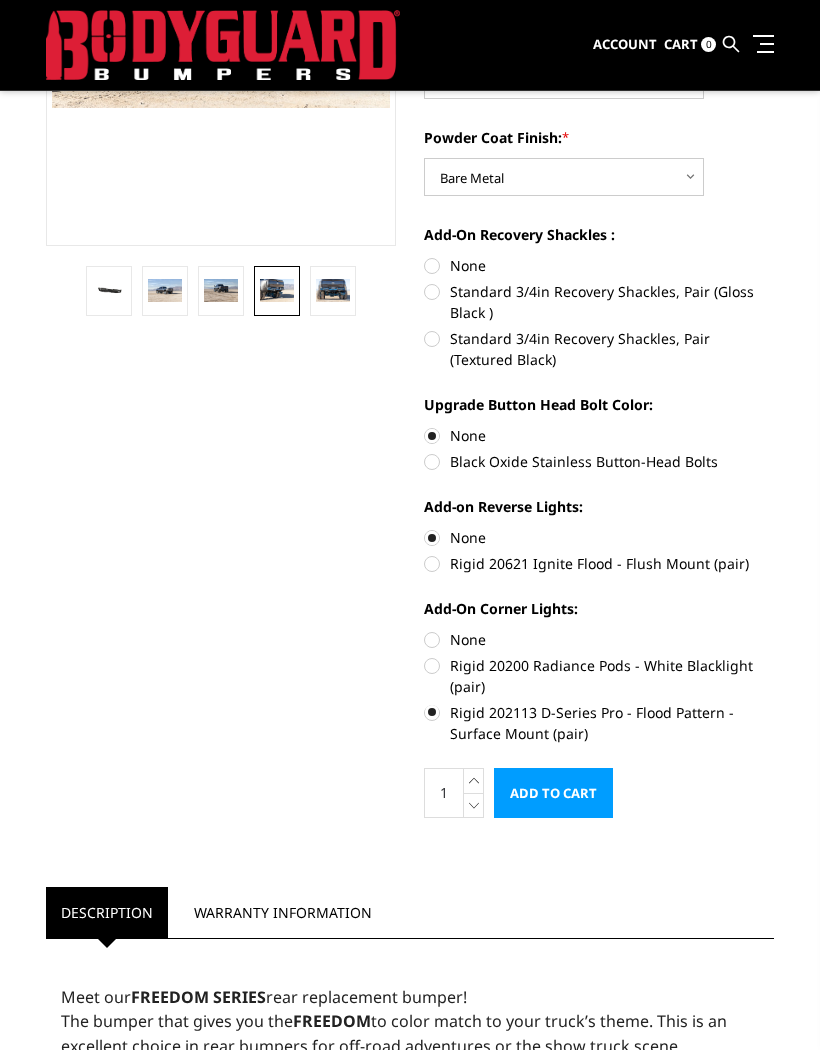 scroll, scrollTop: 391, scrollLeft: 0, axis: vertical 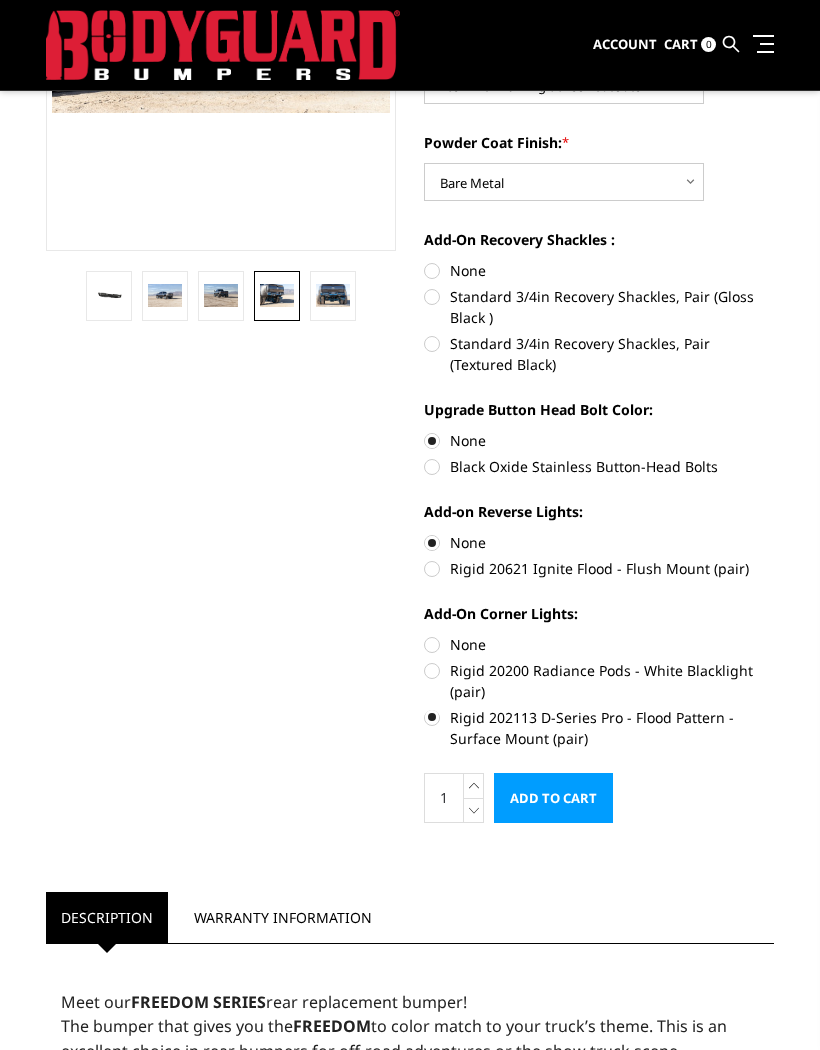 click on "Rigid 20621 Ignite Flood - Flush Mount (pair)" at bounding box center [599, 568] 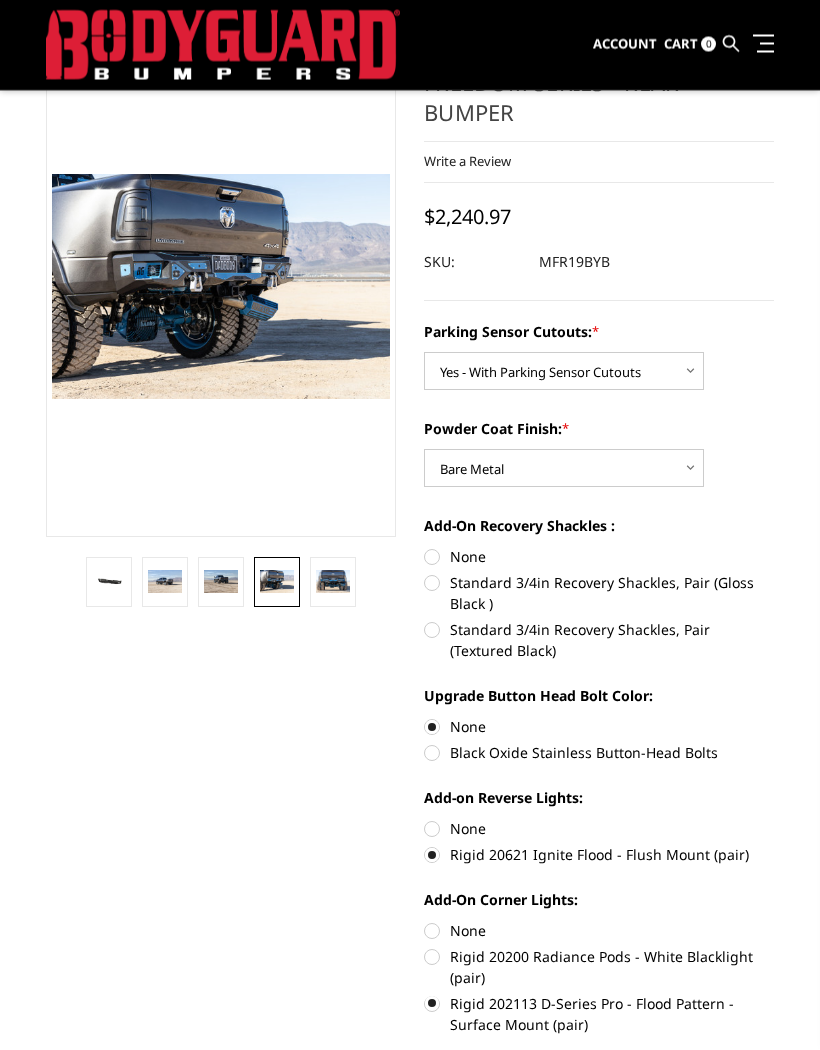 scroll, scrollTop: 105, scrollLeft: 0, axis: vertical 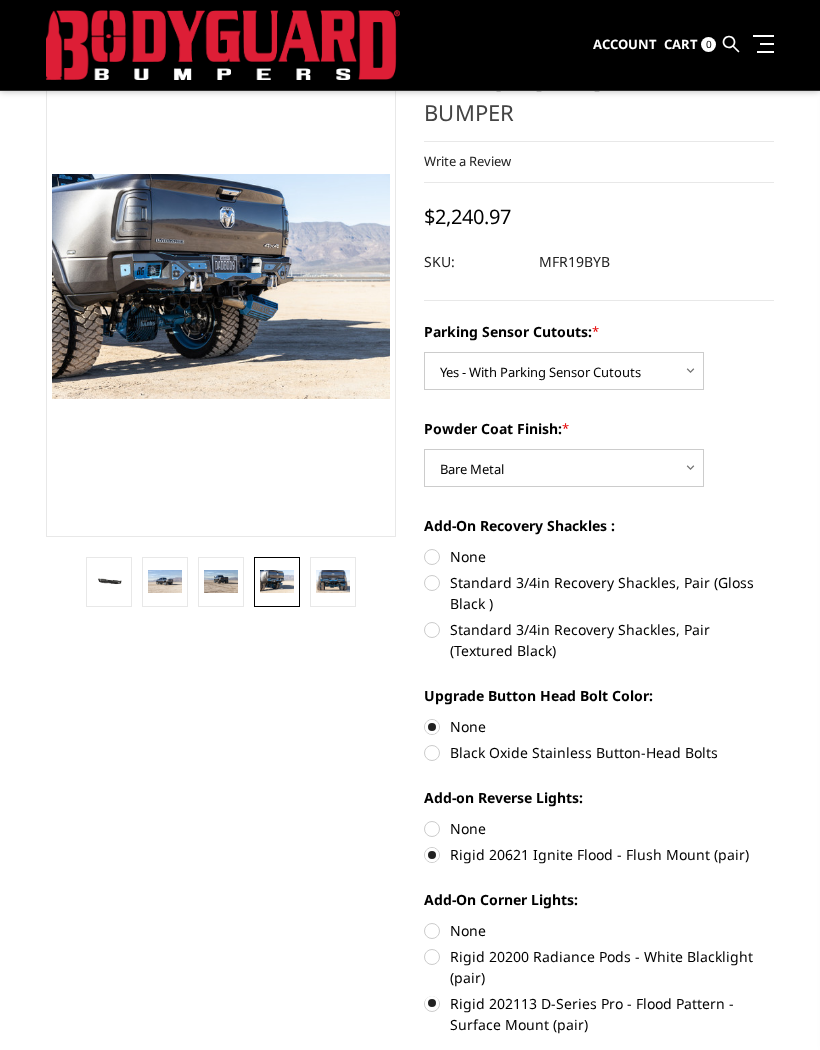 click on "None" at bounding box center (599, 828) 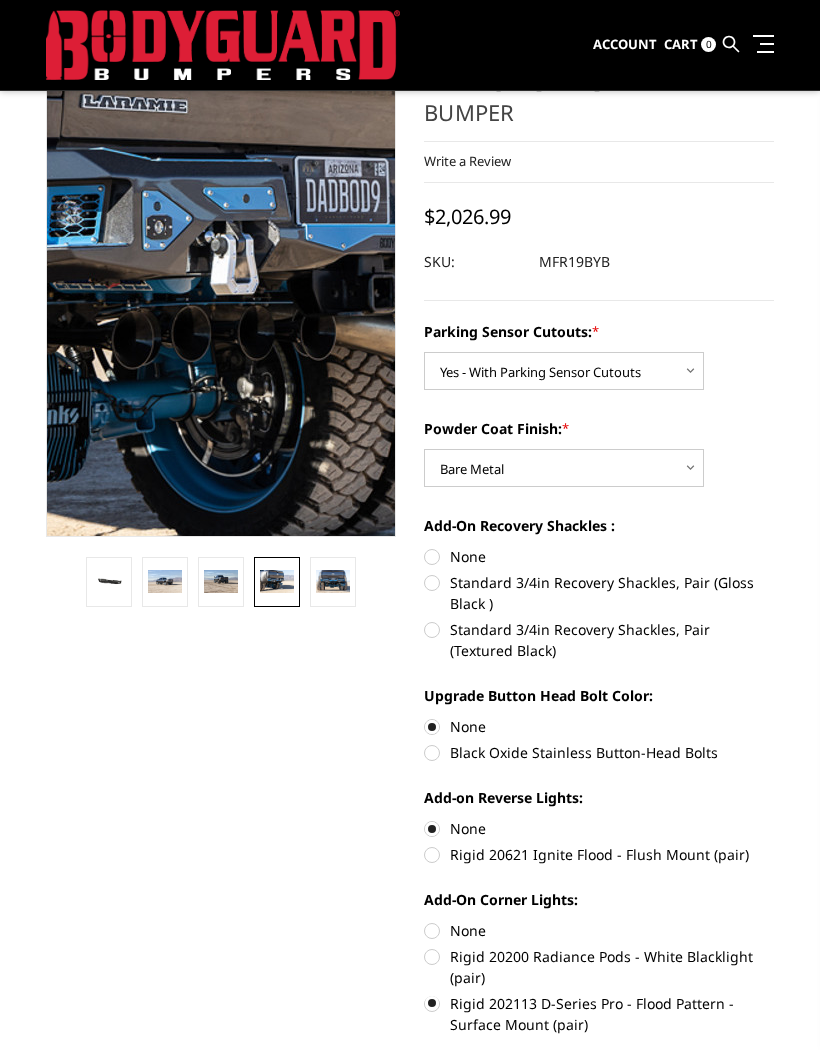 click at bounding box center (328, 276) 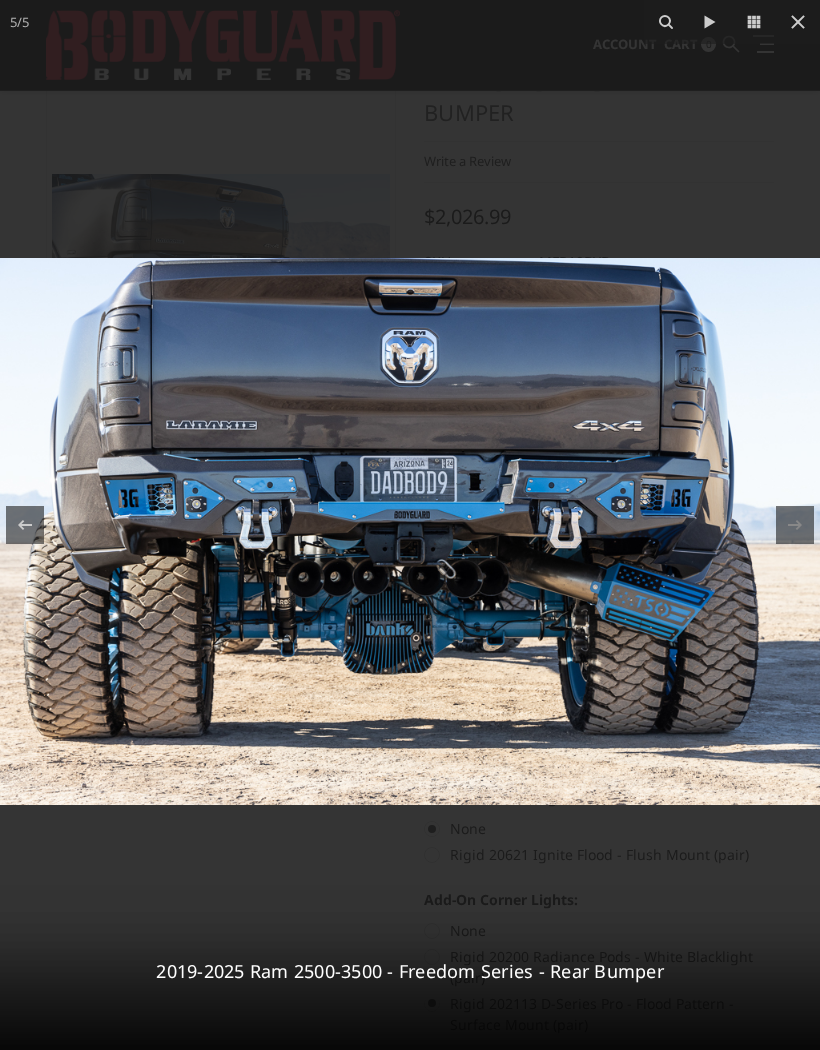 click 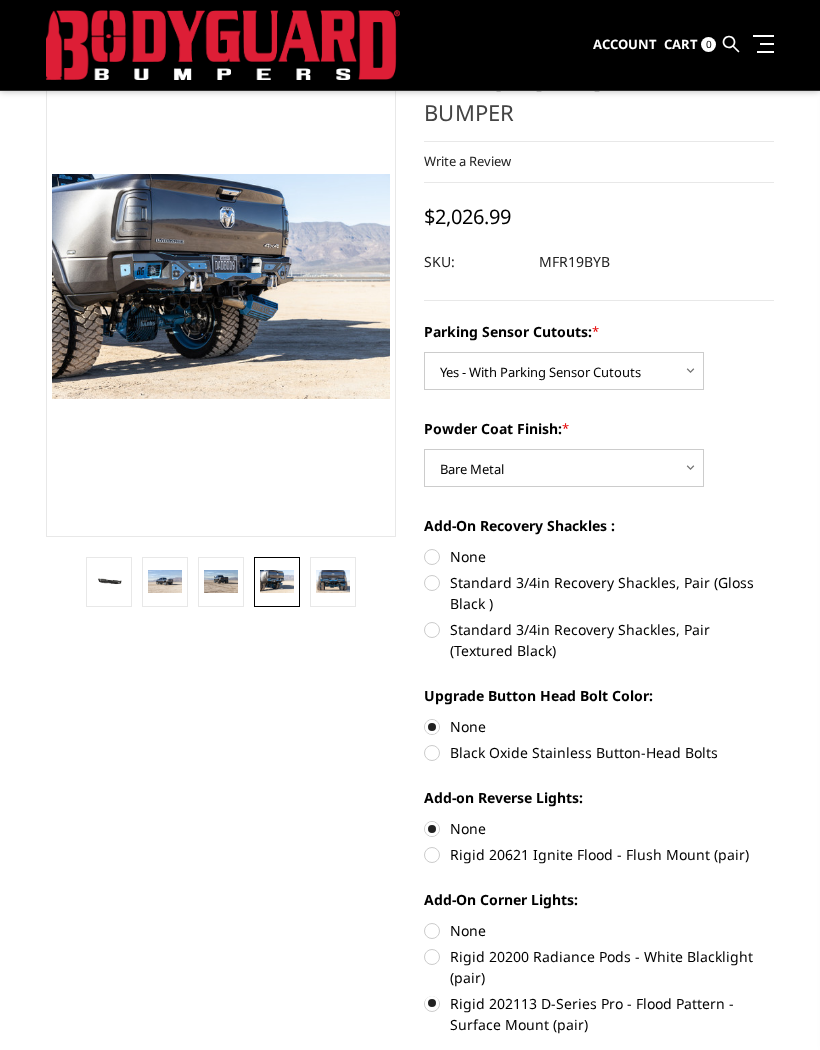 click at bounding box center [333, 582] 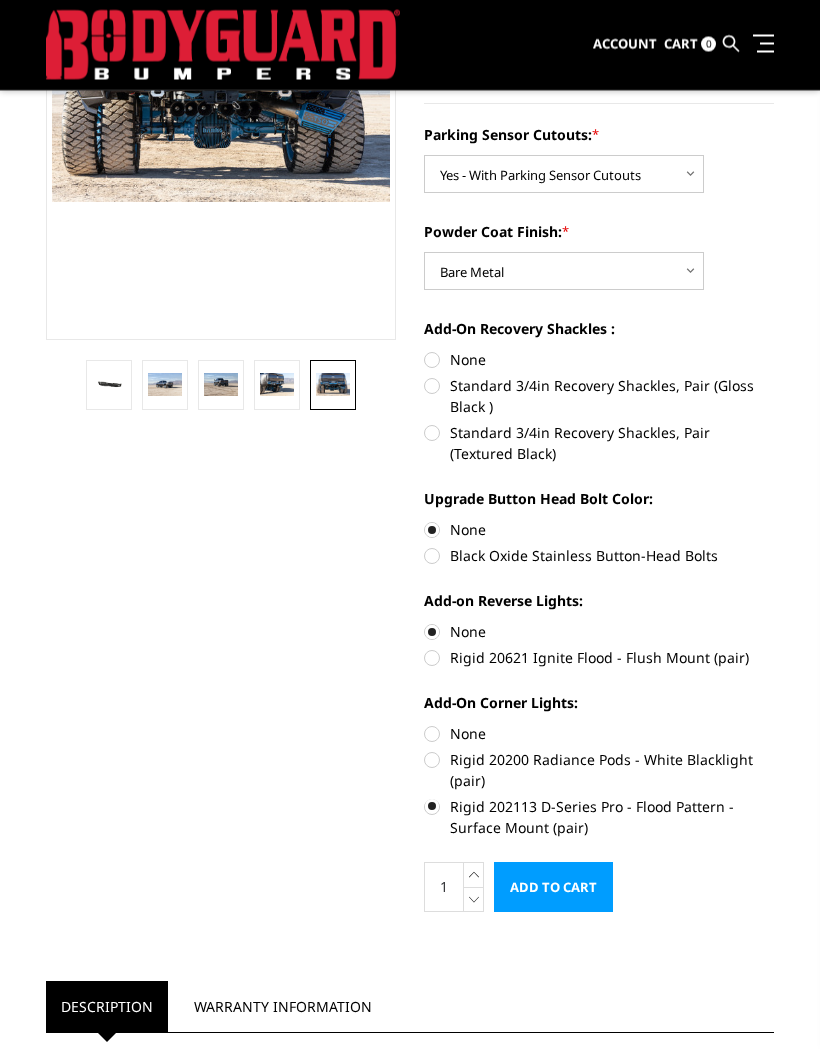 click at bounding box center (165, 386) 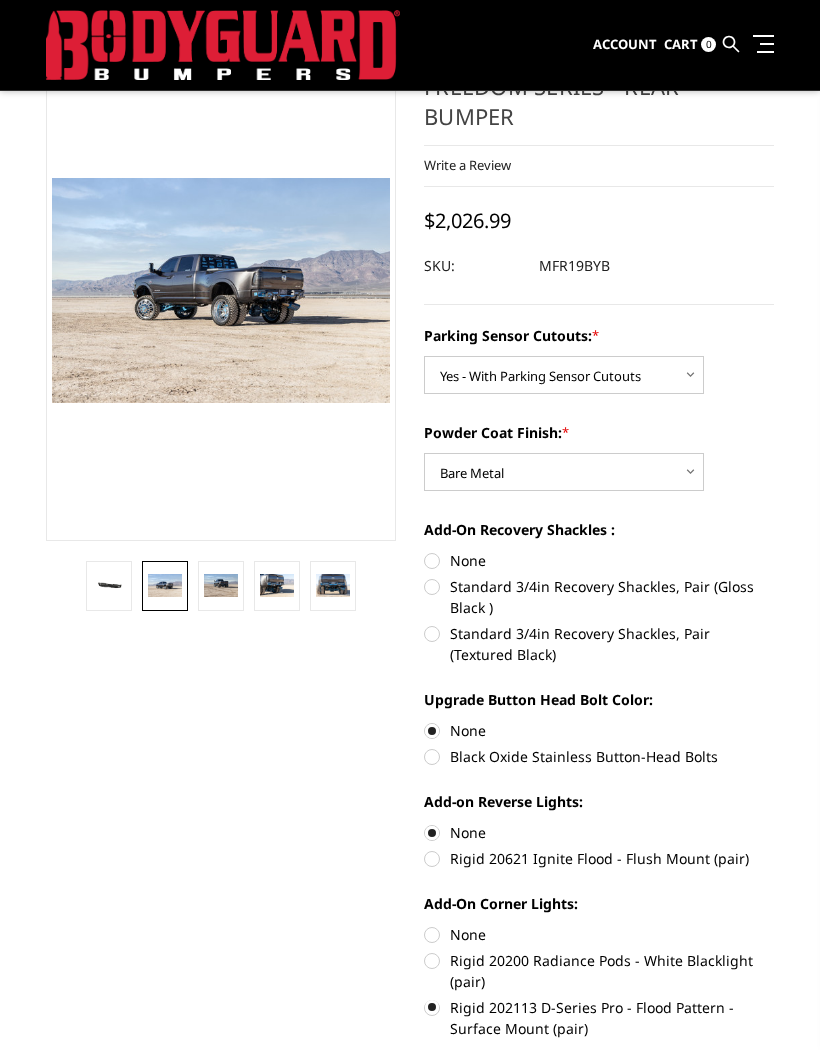 scroll, scrollTop: 99, scrollLeft: 0, axis: vertical 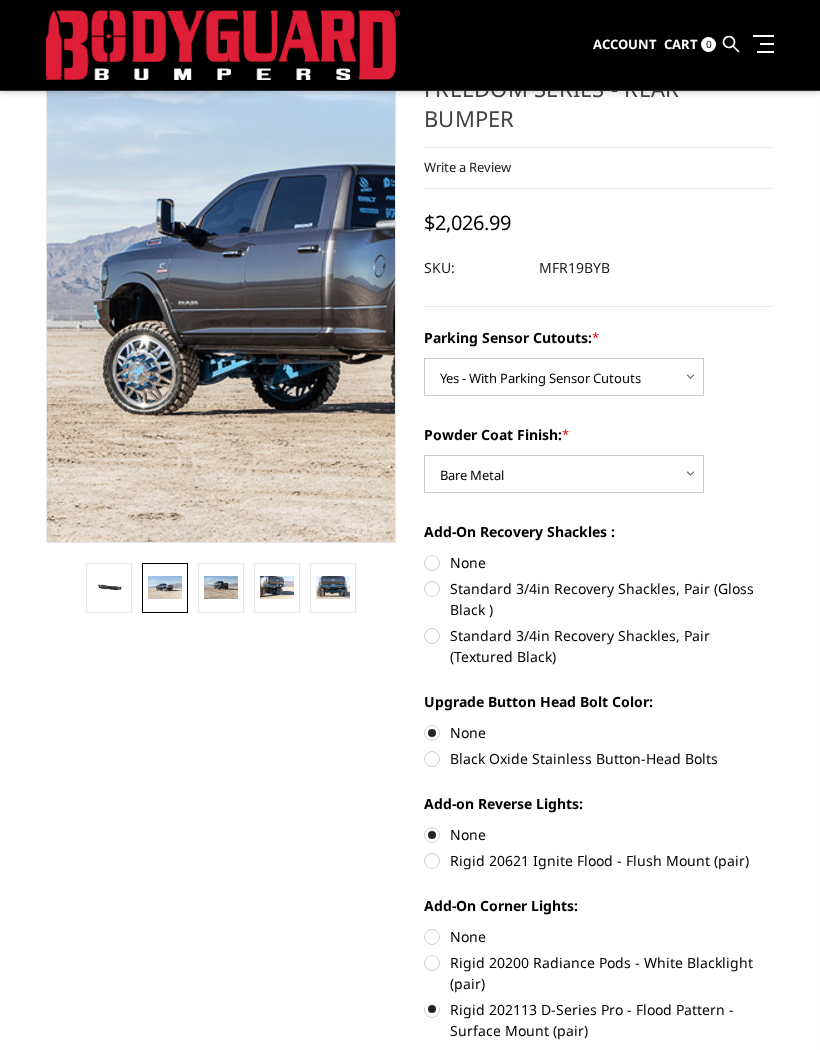 click at bounding box center [429, 303] 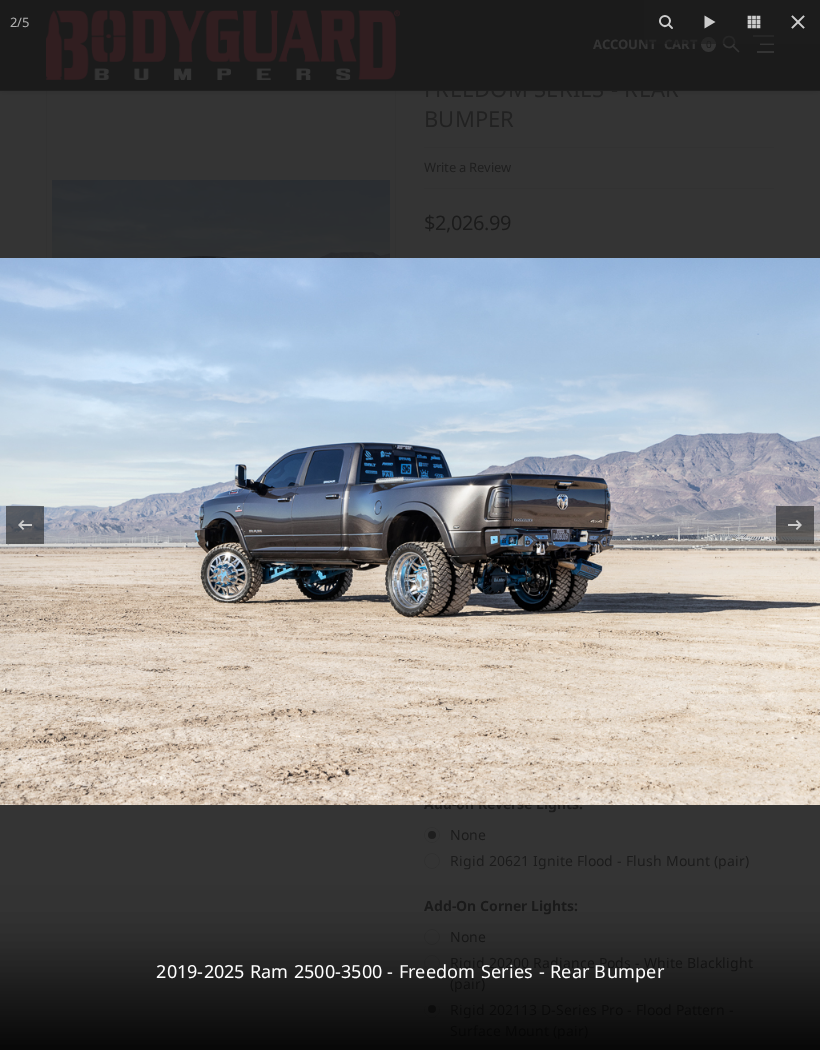click 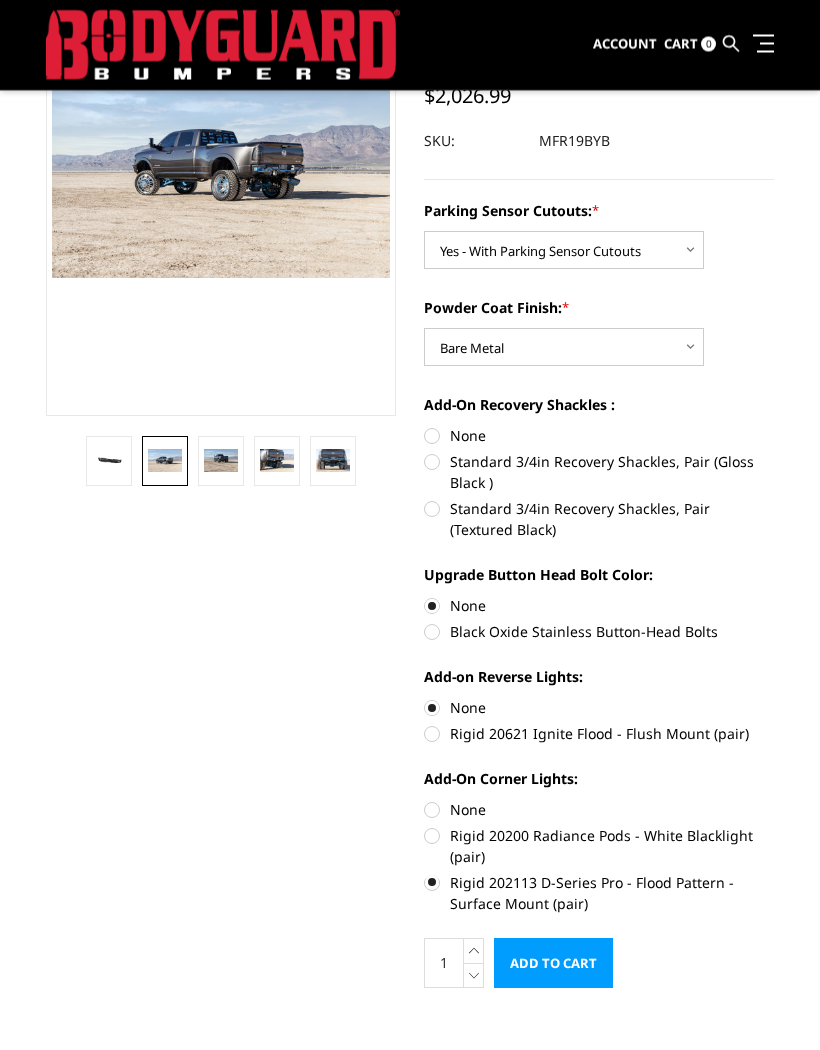 scroll, scrollTop: 0, scrollLeft: 0, axis: both 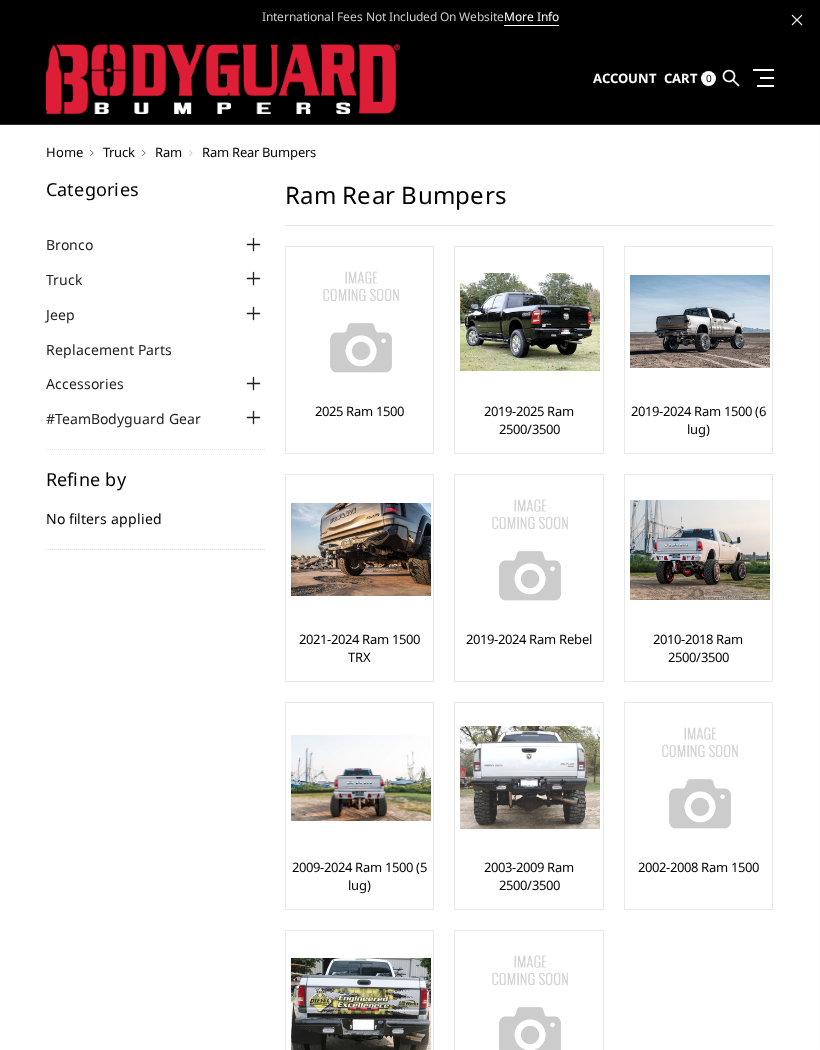 click on "Ram" at bounding box center (158, 152) 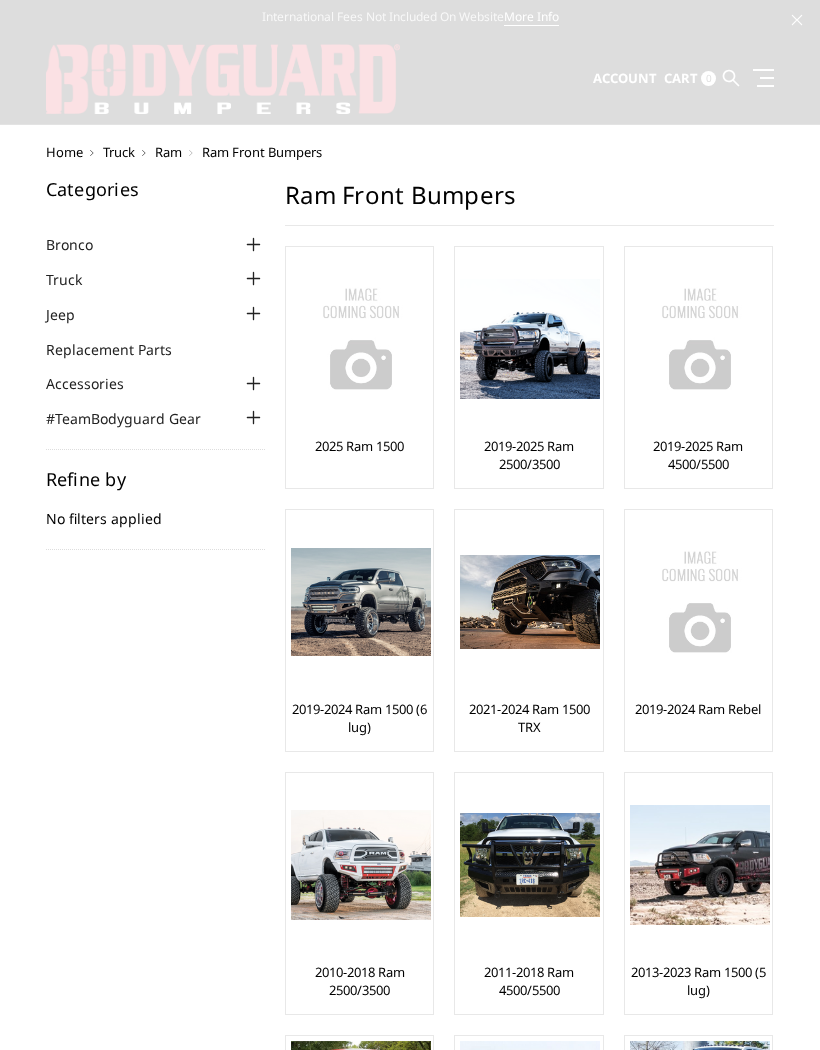 scroll, scrollTop: 0, scrollLeft: 0, axis: both 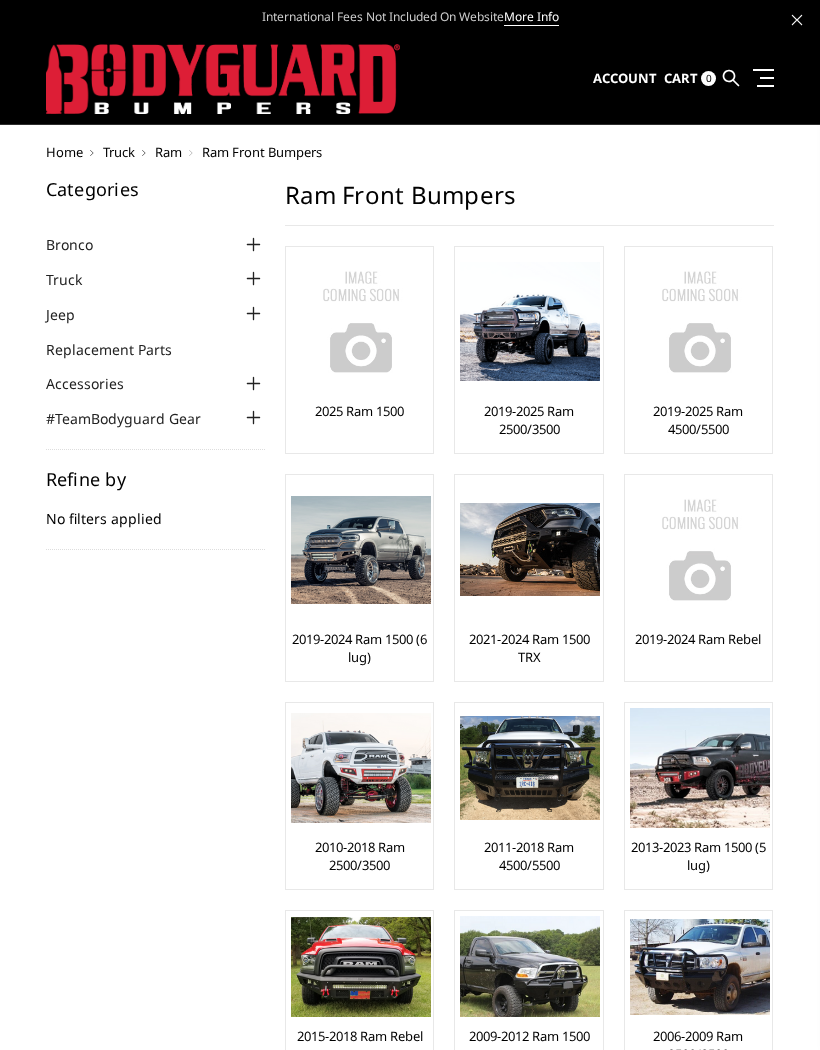 click at bounding box center [530, 322] 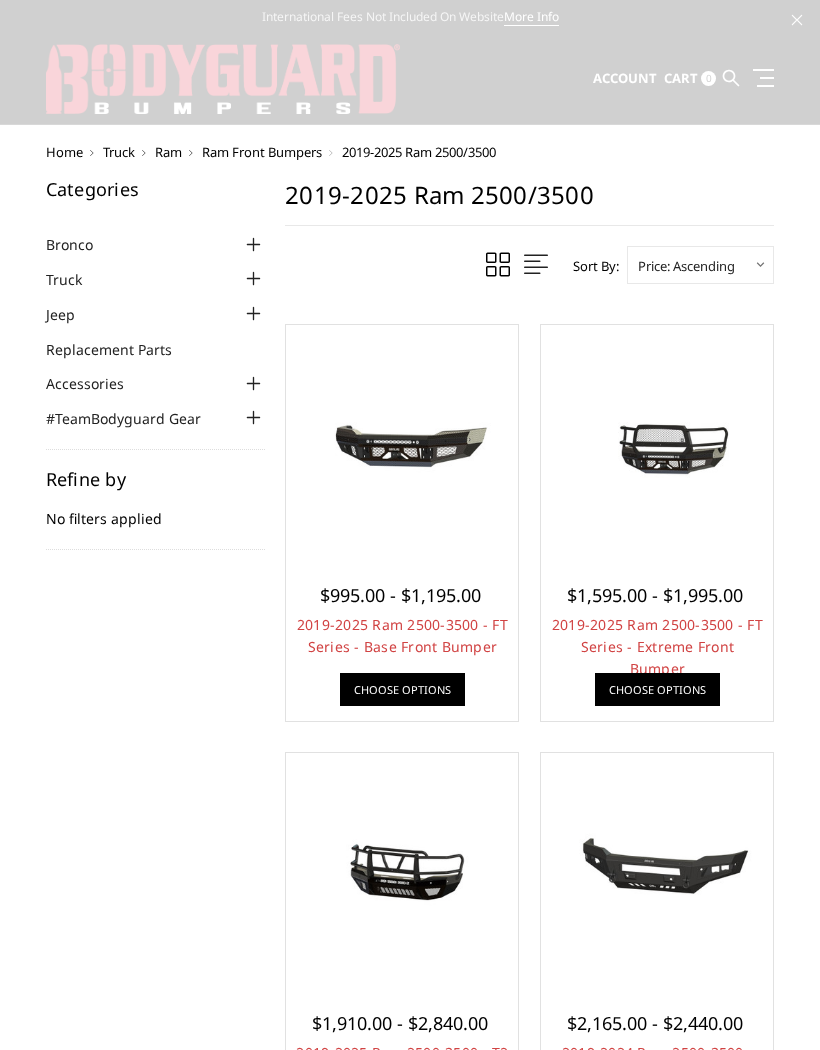scroll, scrollTop: 0, scrollLeft: 0, axis: both 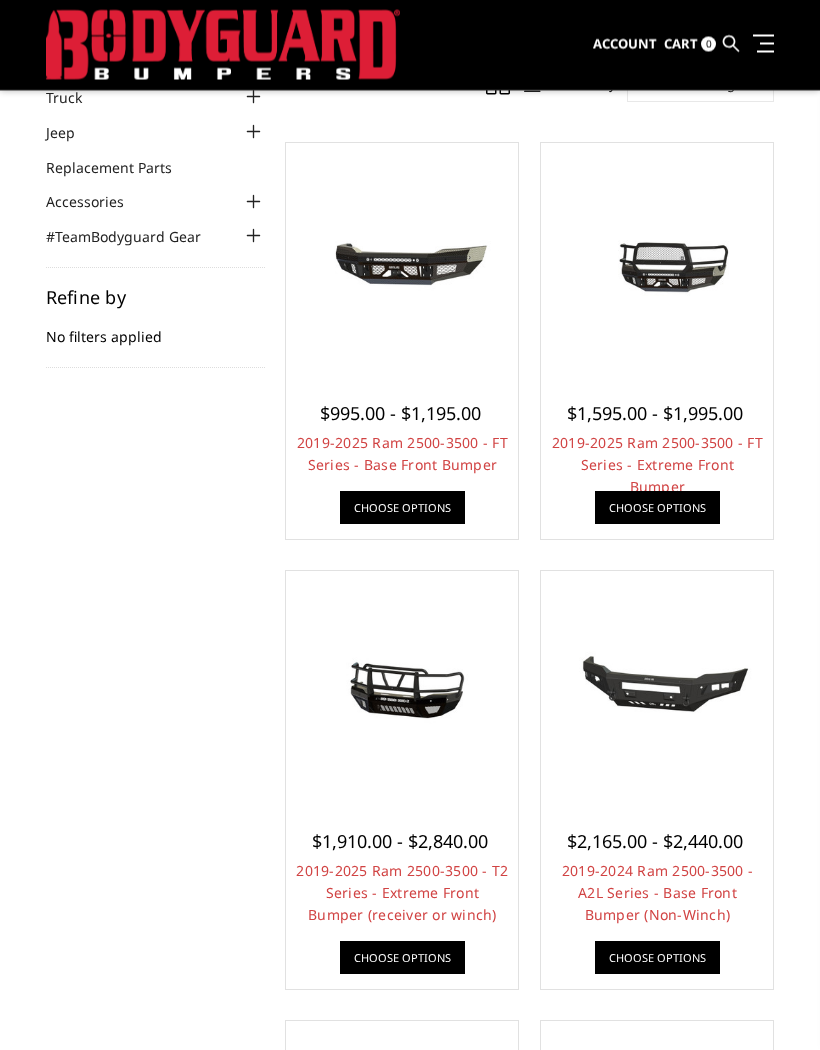 click at bounding box center [402, 260] 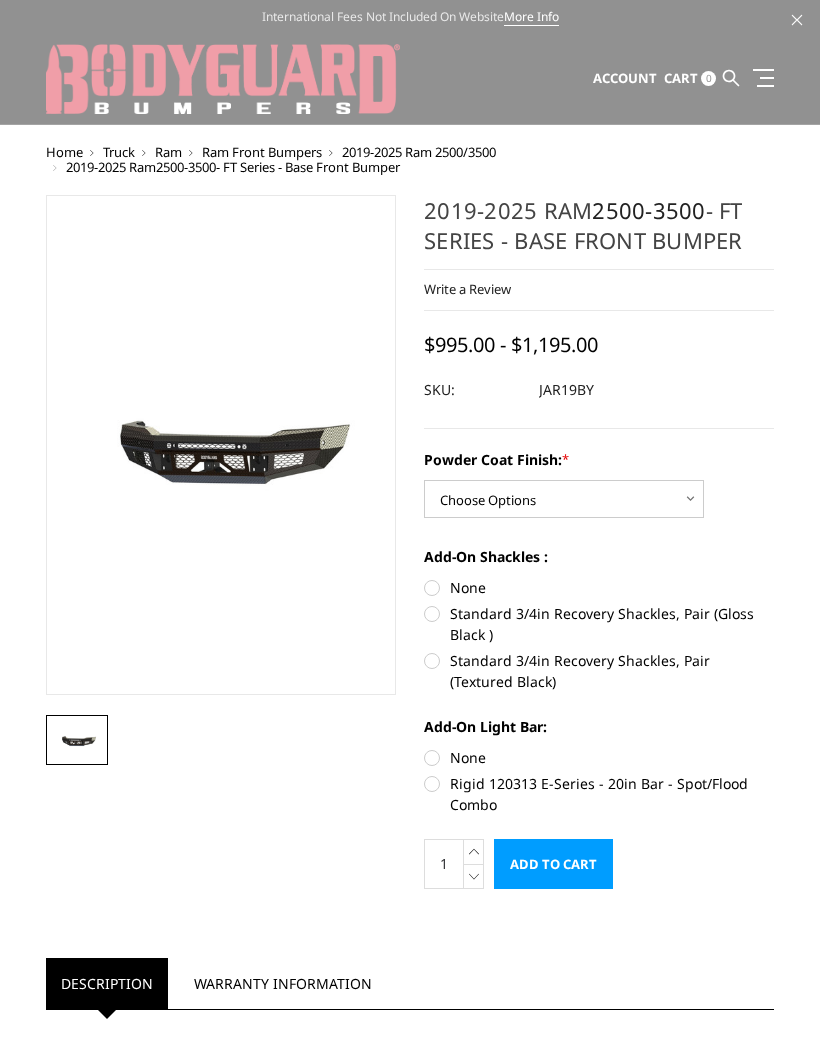 scroll, scrollTop: 0, scrollLeft: 0, axis: both 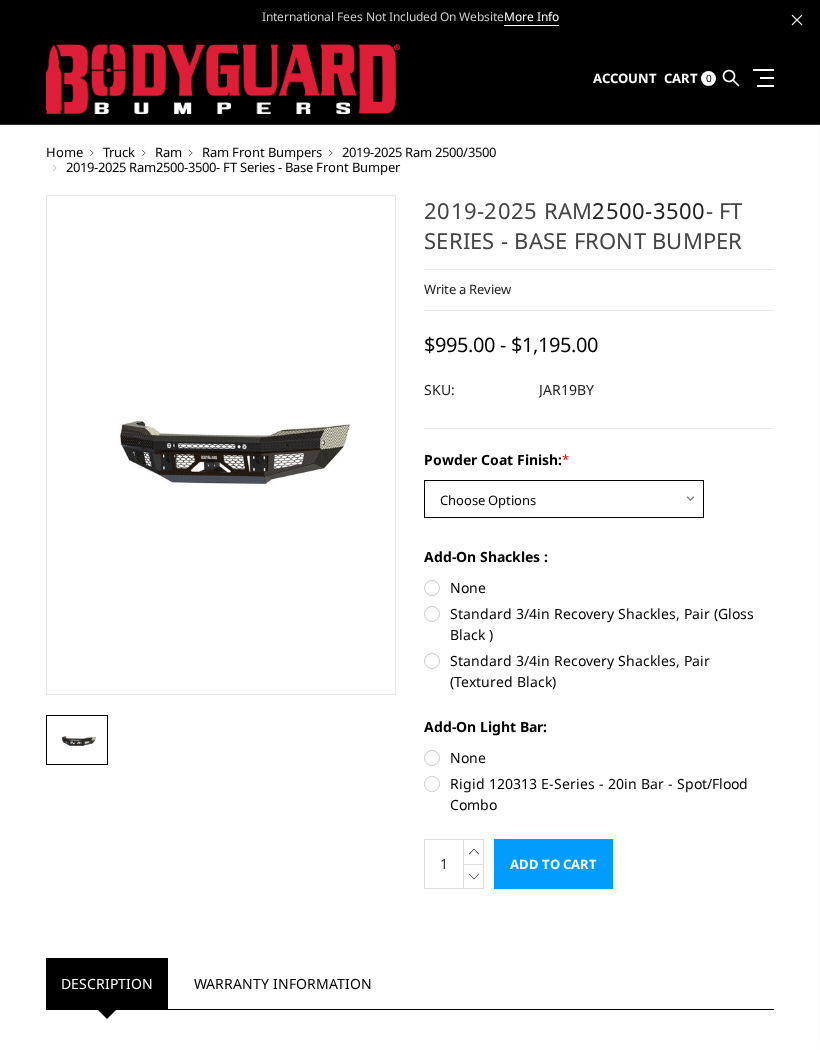 click on "Choose Options
Bare Metal
Gloss Black Powder Coat
Textured Black Powder Coat" at bounding box center [564, 499] 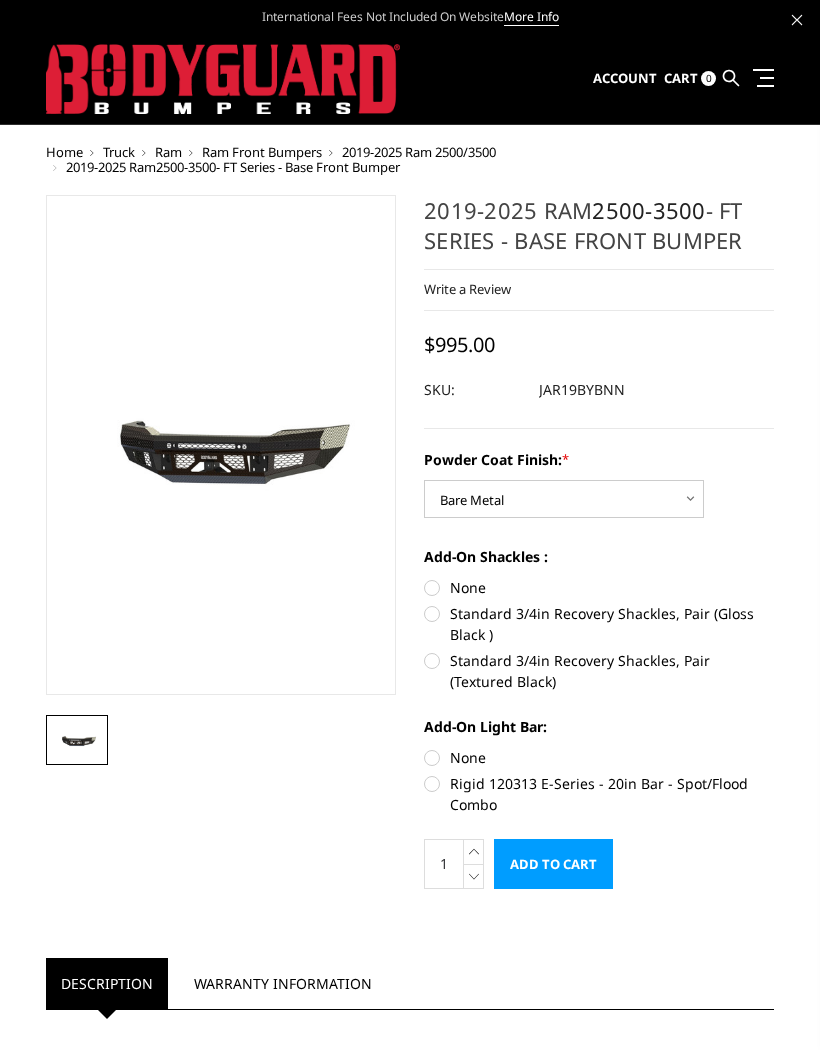 click on "None" at bounding box center (599, 587) 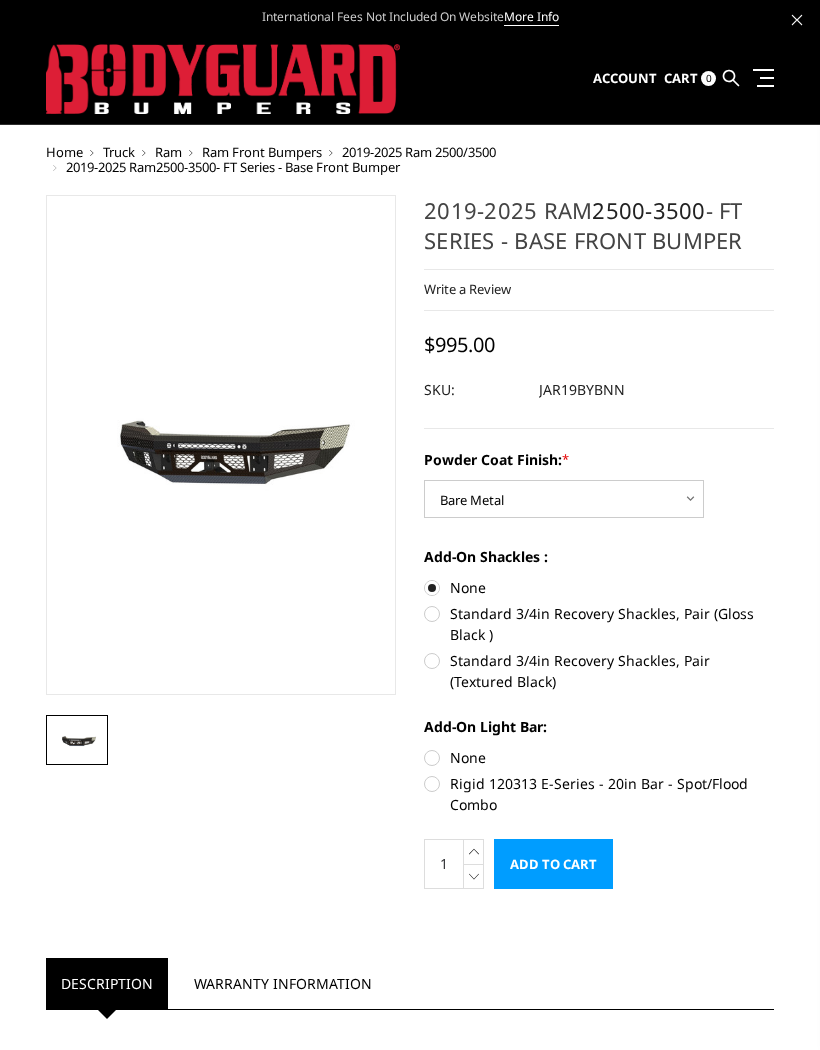 click on "Rigid 120313 E-Series - 20in Bar - Spot/Flood Combo" at bounding box center [599, 794] 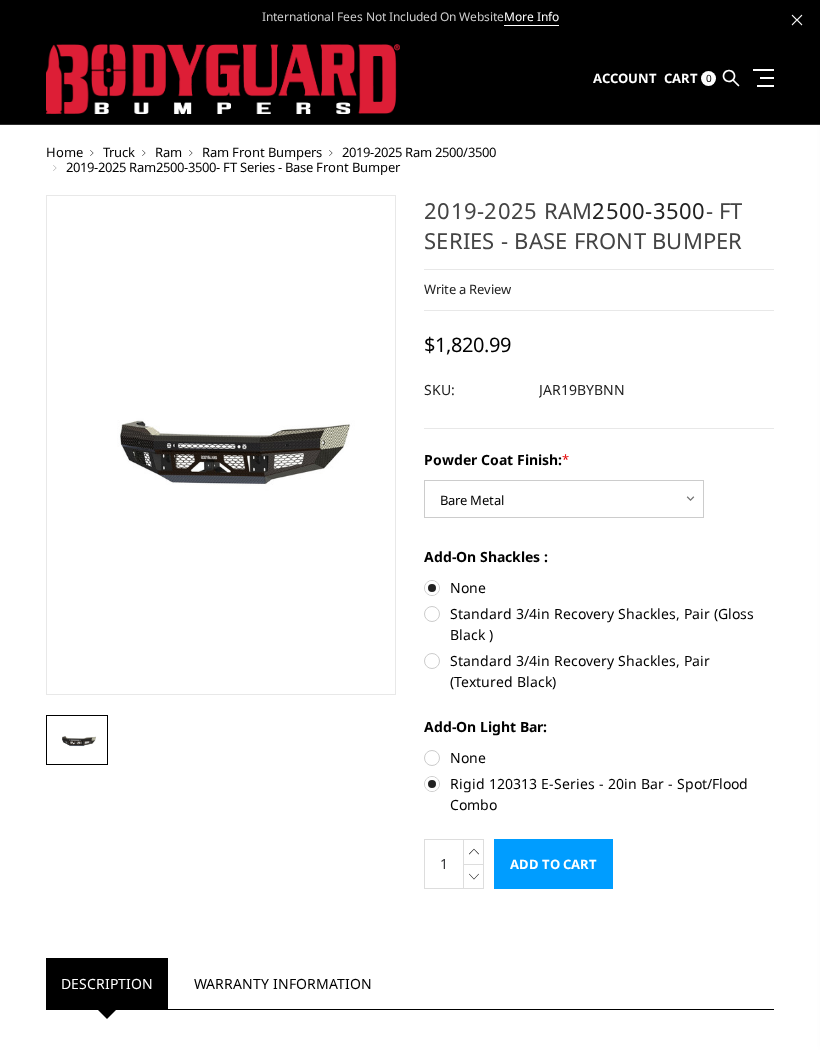 click on "None" at bounding box center [599, 757] 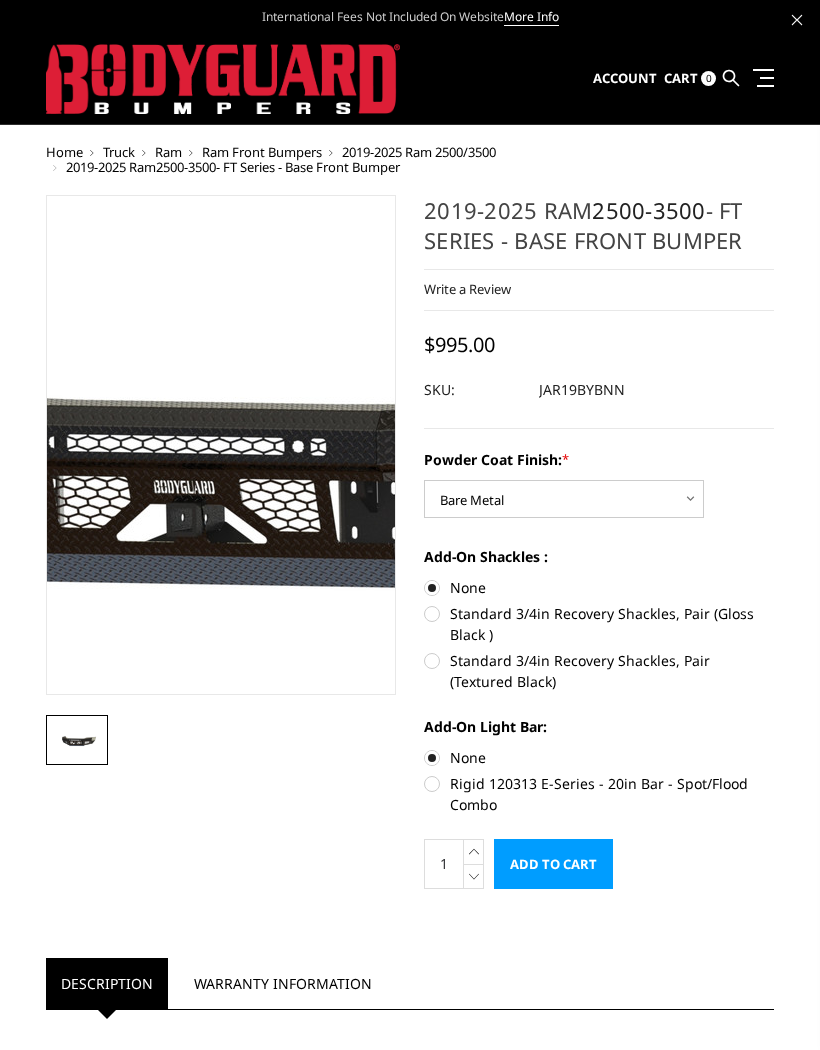 click at bounding box center (230, 440) 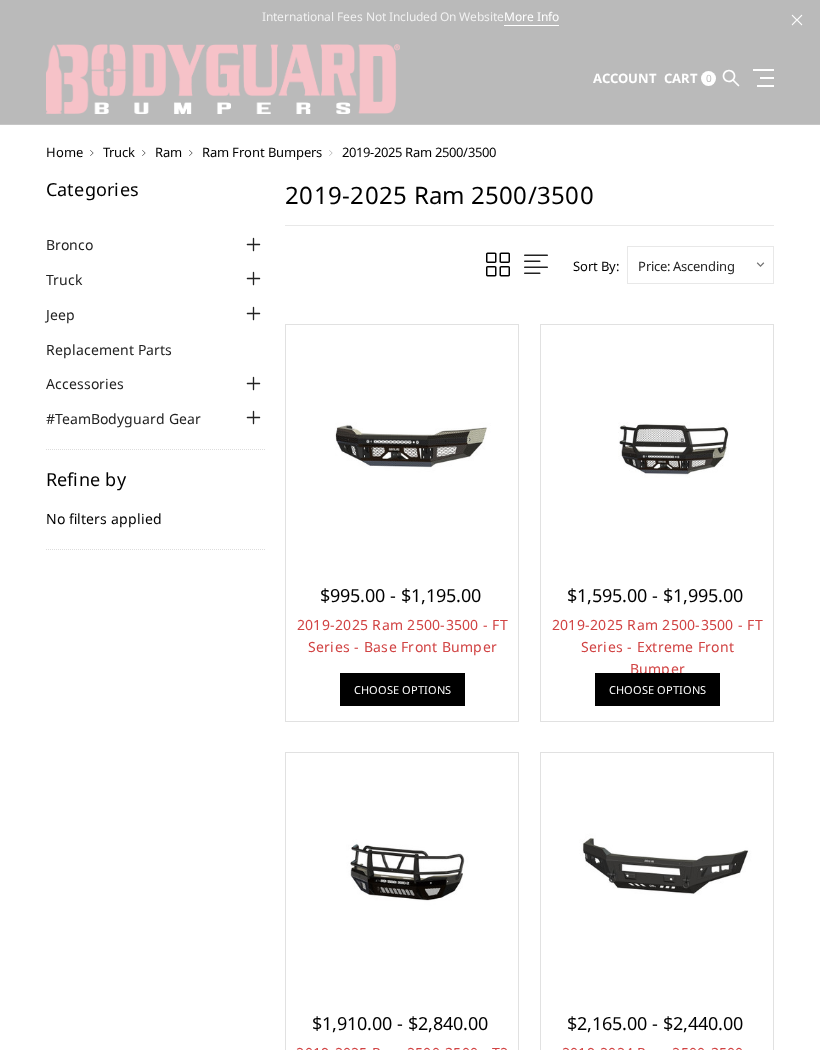 scroll, scrollTop: 216, scrollLeft: 0, axis: vertical 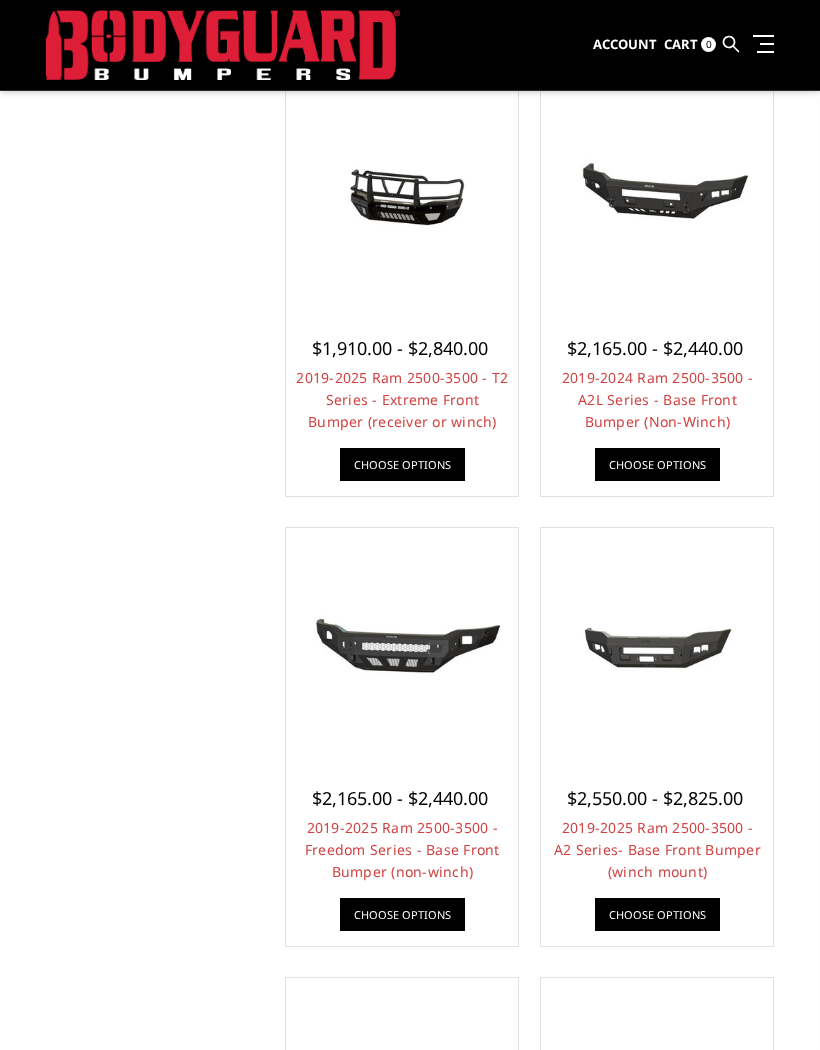 click at bounding box center (657, 644) 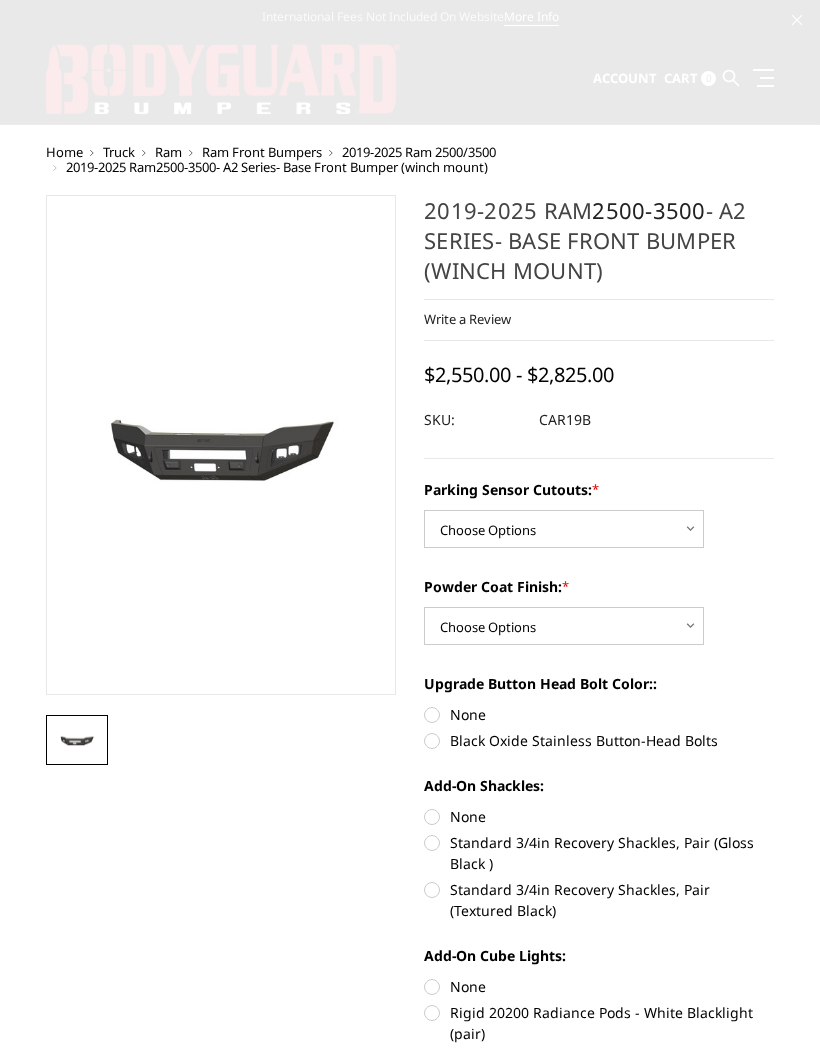 scroll, scrollTop: 0, scrollLeft: 0, axis: both 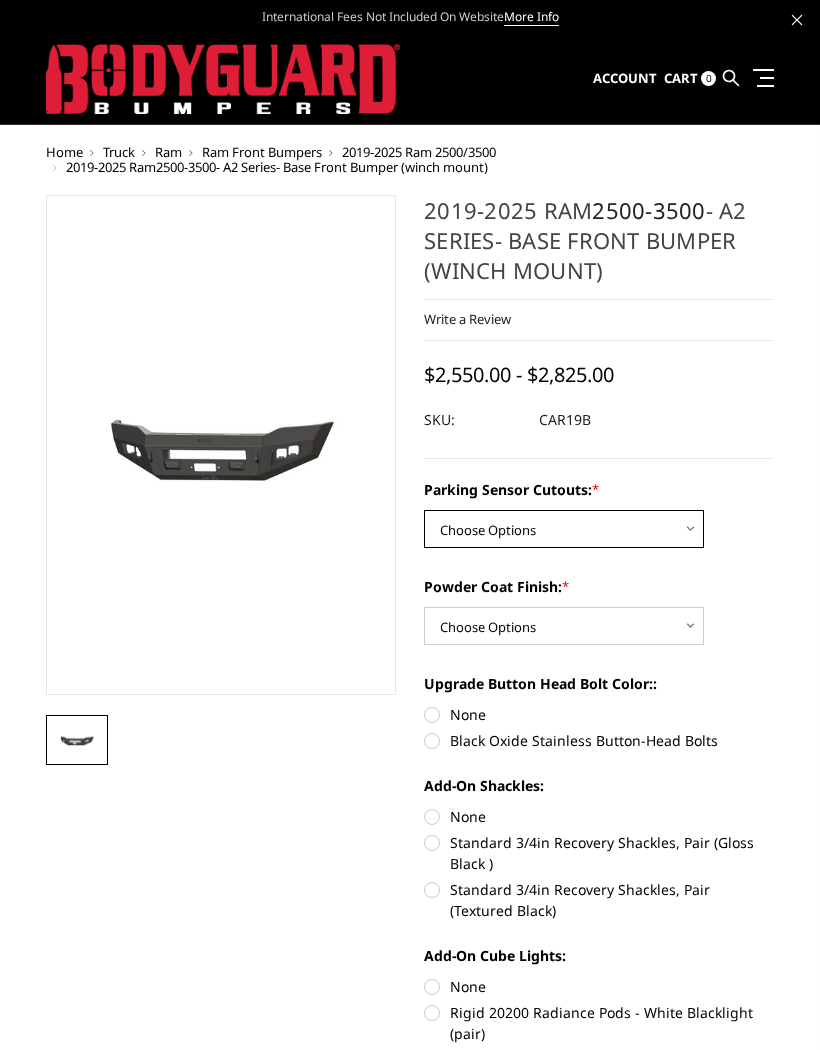 click on "Choose Options
No - Without Parking Sensor Cutouts
Yes - With Parking Sensor Cutouts" at bounding box center [564, 529] 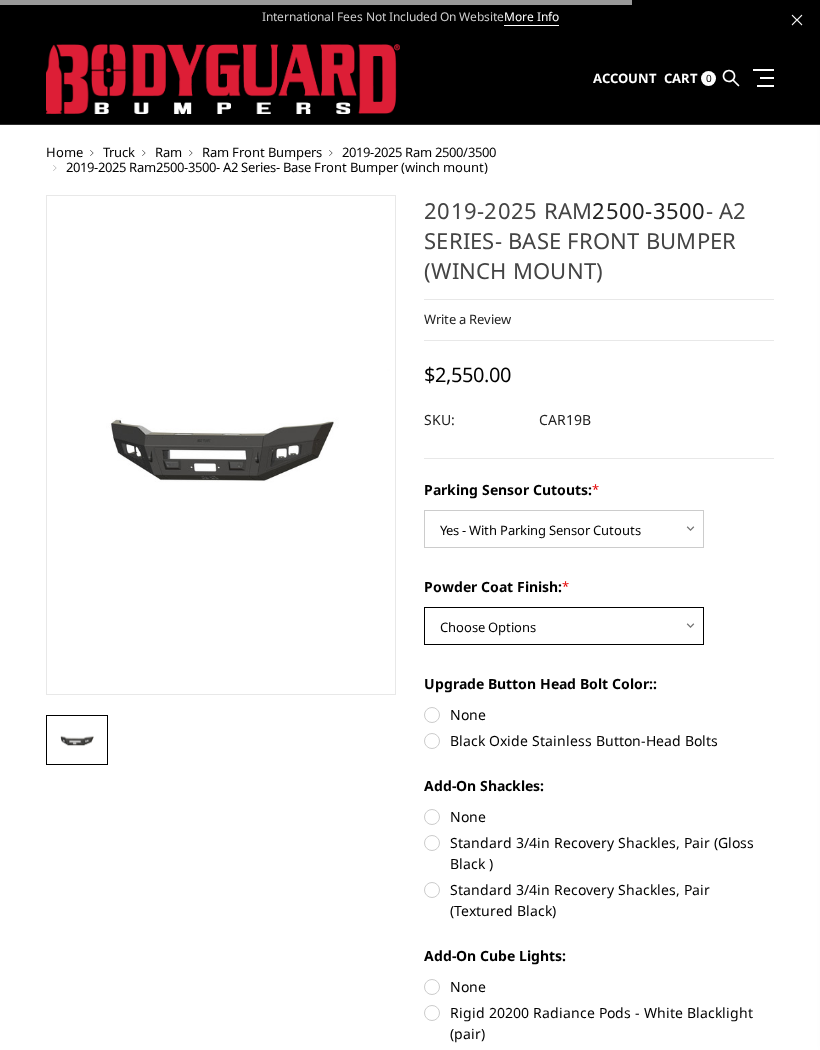 click on "Choose Options
Bare Metal
Textured Black Powder Coat" at bounding box center (564, 626) 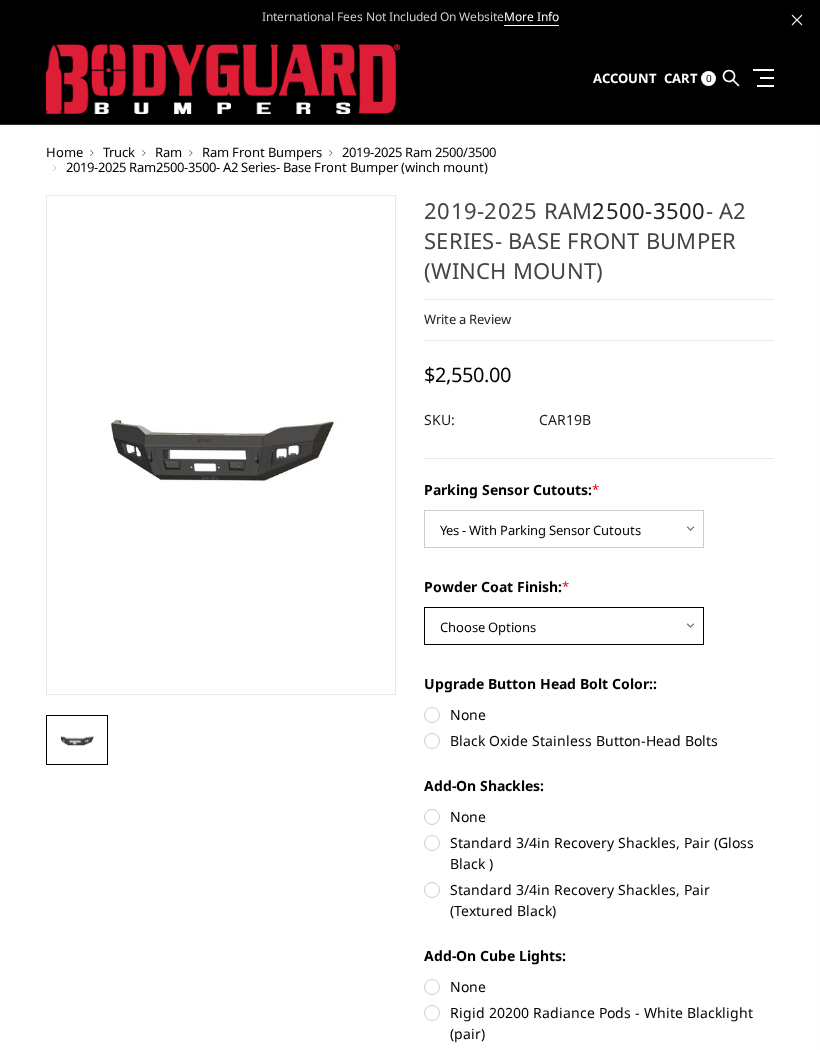 select on "2016" 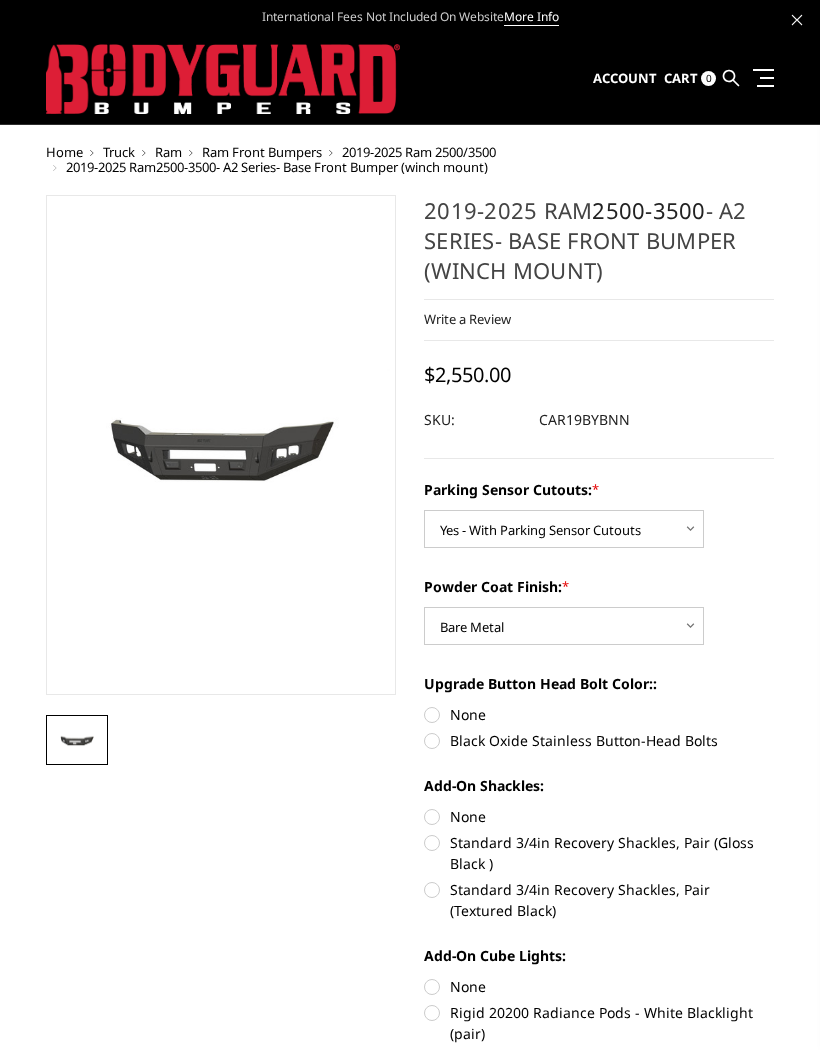 click on "None" at bounding box center [599, 714] 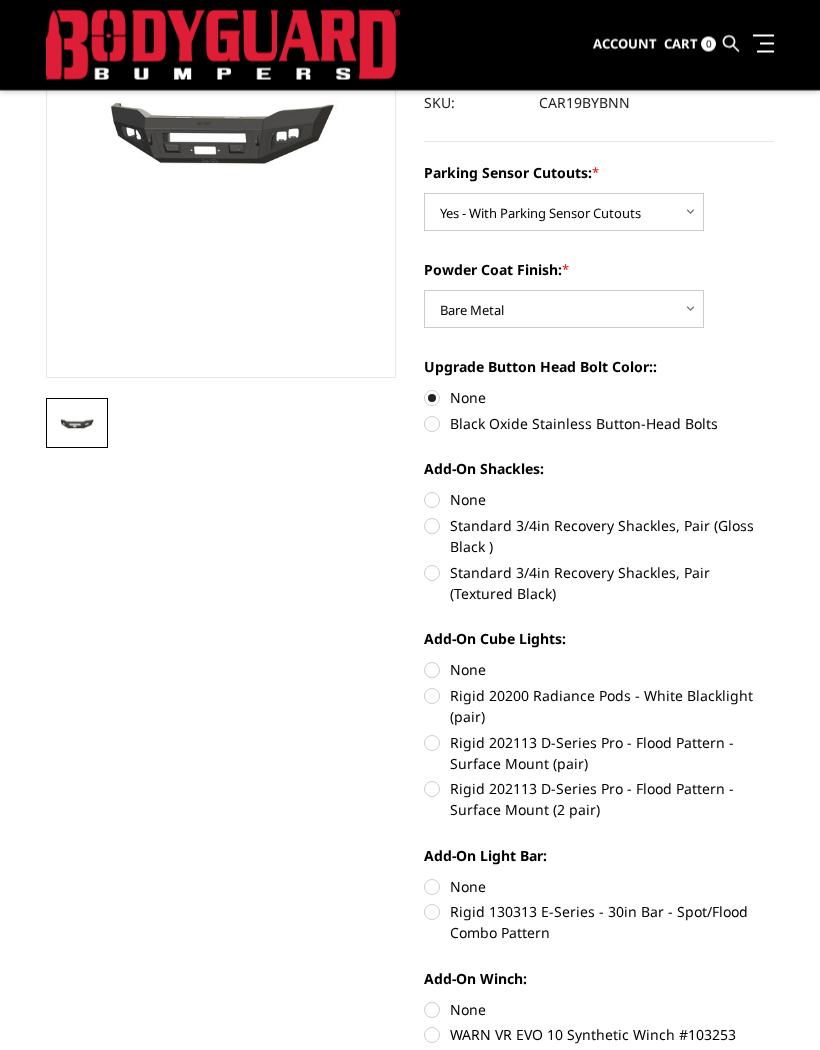 scroll, scrollTop: 264, scrollLeft: 0, axis: vertical 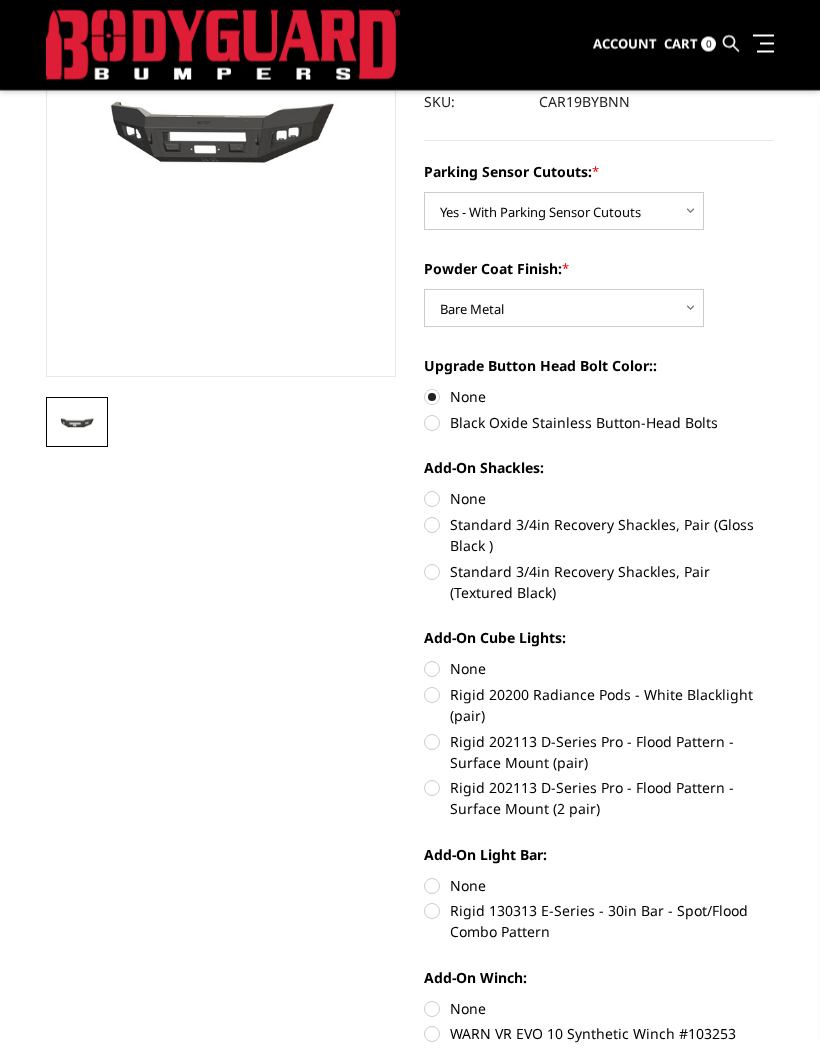 click on "2019-2025 Ram  2500-3500  - A2 Series- Base Front Bumper (winch mount)
Write a Review
Write a Review
×
2019-2025 Ram  2500-3500  - A2 Series- Base Front Bumper (winch mount)
Rating
*
Select Rating" at bounding box center (410, 1070) 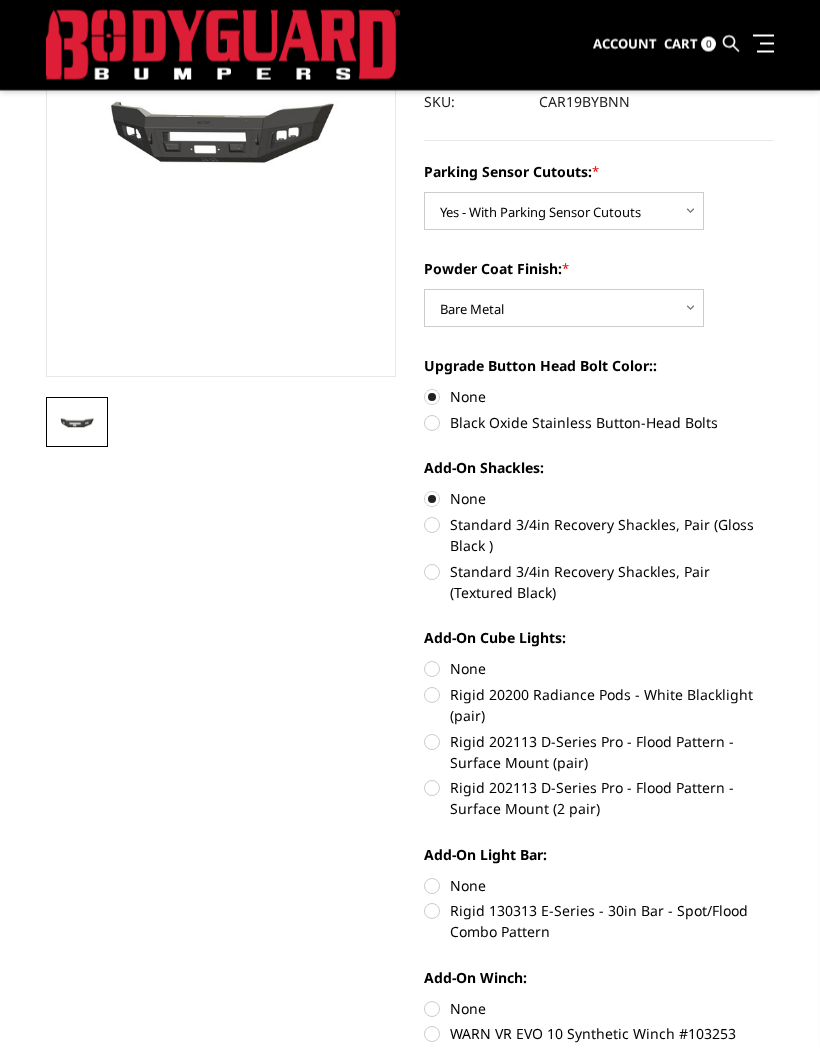scroll, scrollTop: 265, scrollLeft: 0, axis: vertical 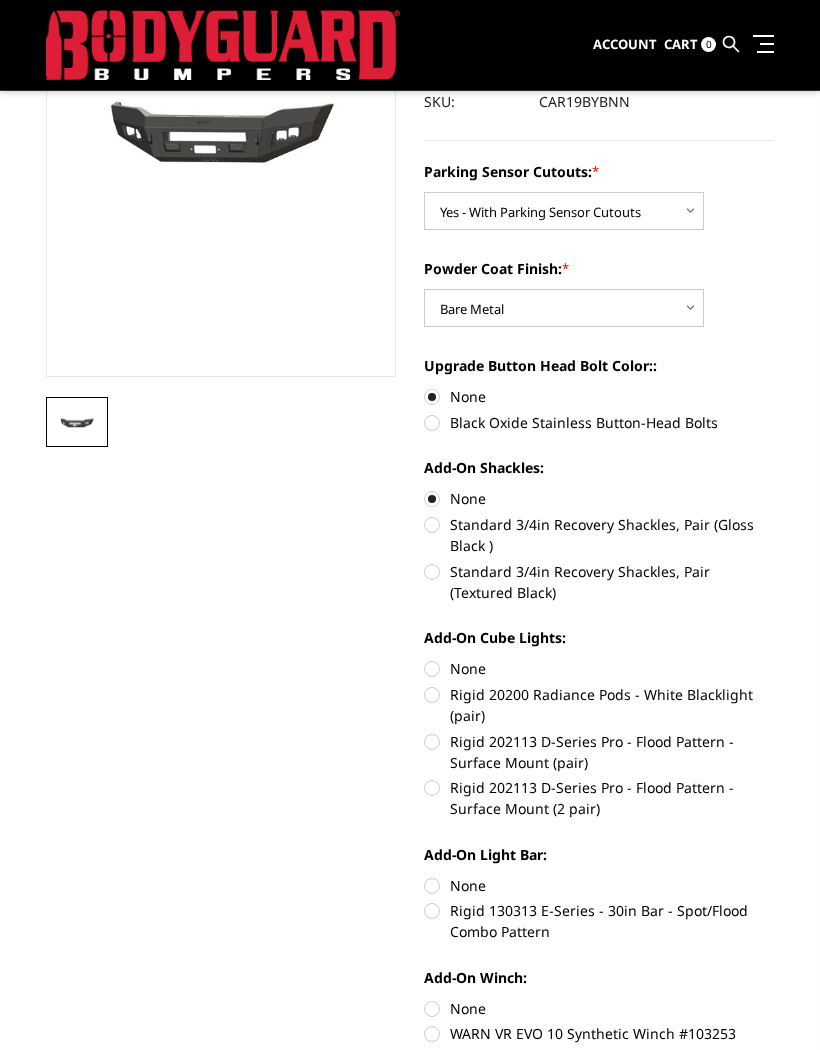 click on "Rigid 202113 D-Series Pro - Flood Pattern - Surface Mount (pair)" at bounding box center (599, 752) 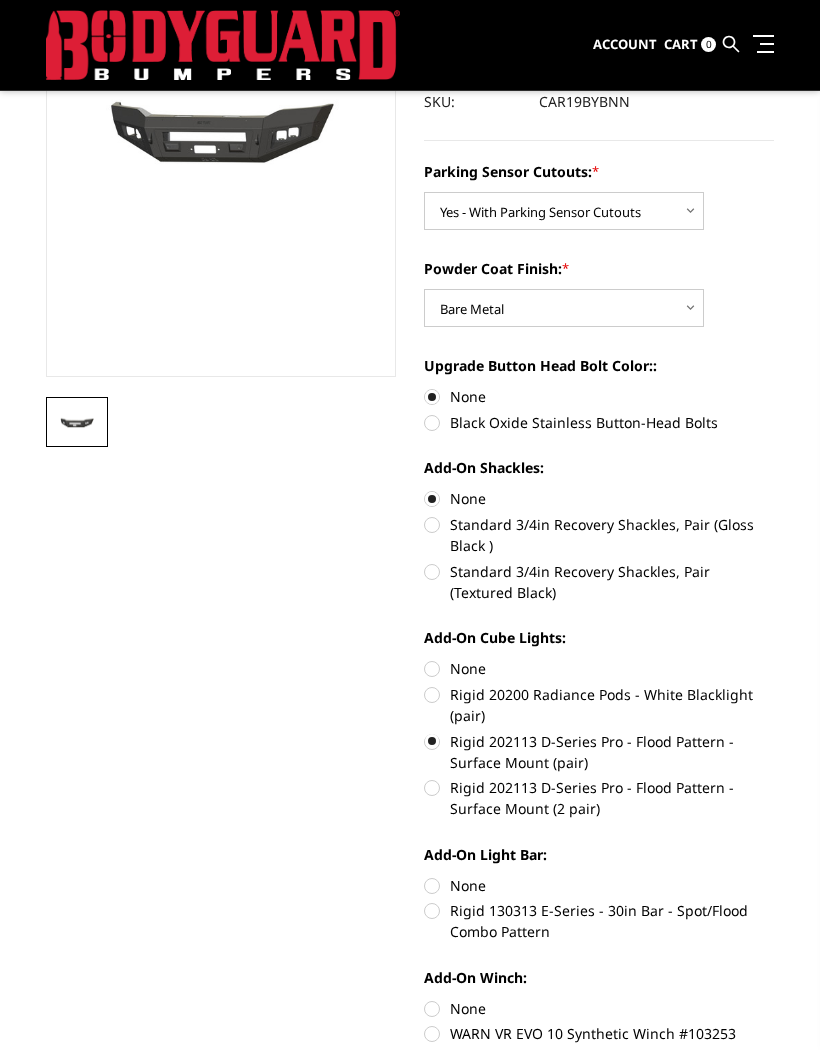 click on "None" at bounding box center [599, 885] 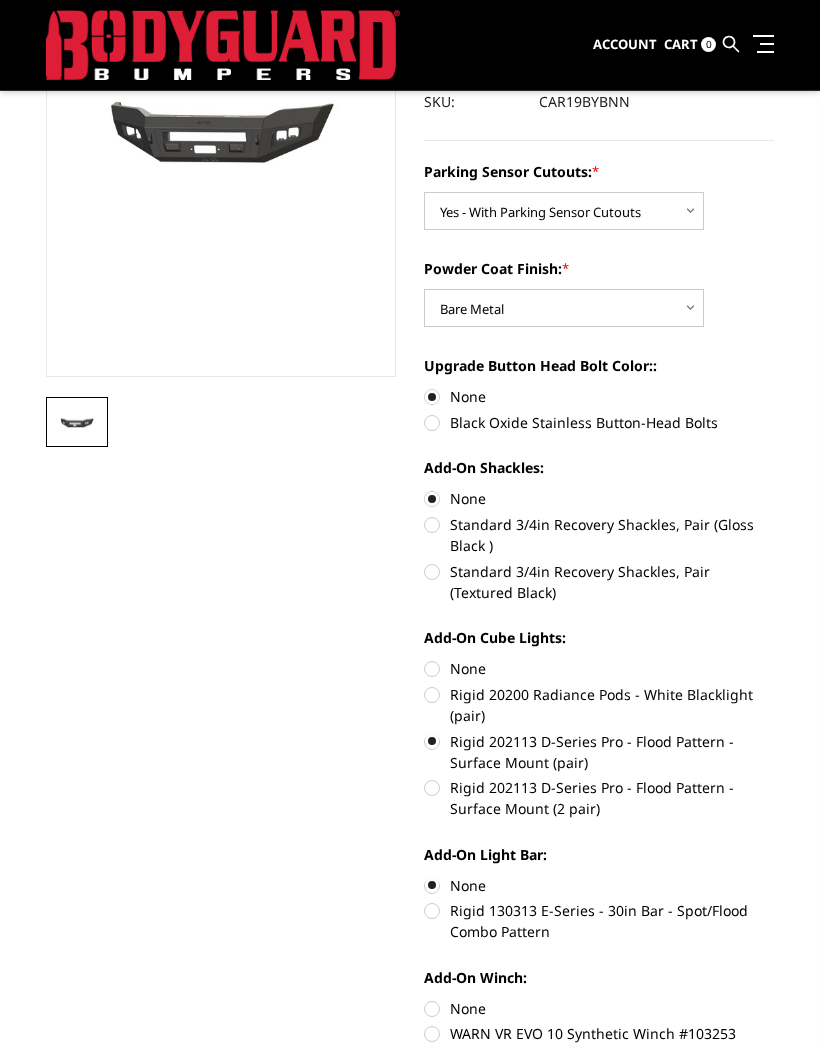 click on "None" at bounding box center [599, 1008] 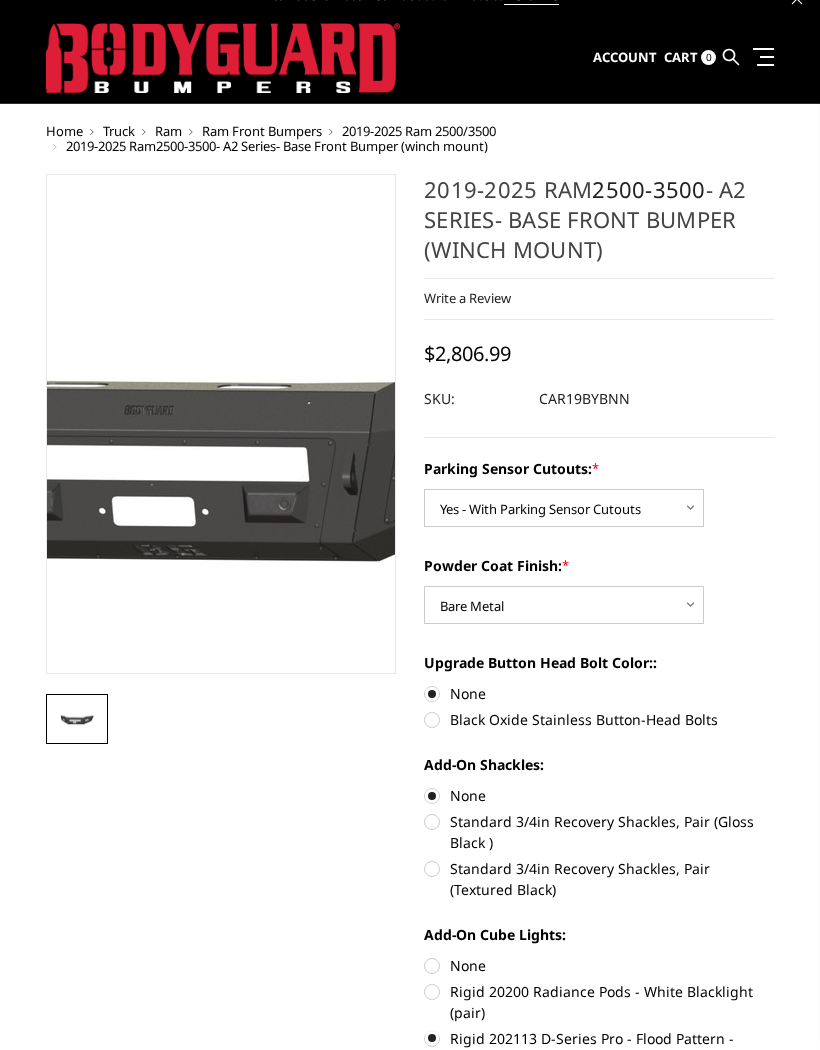 scroll, scrollTop: 21, scrollLeft: 0, axis: vertical 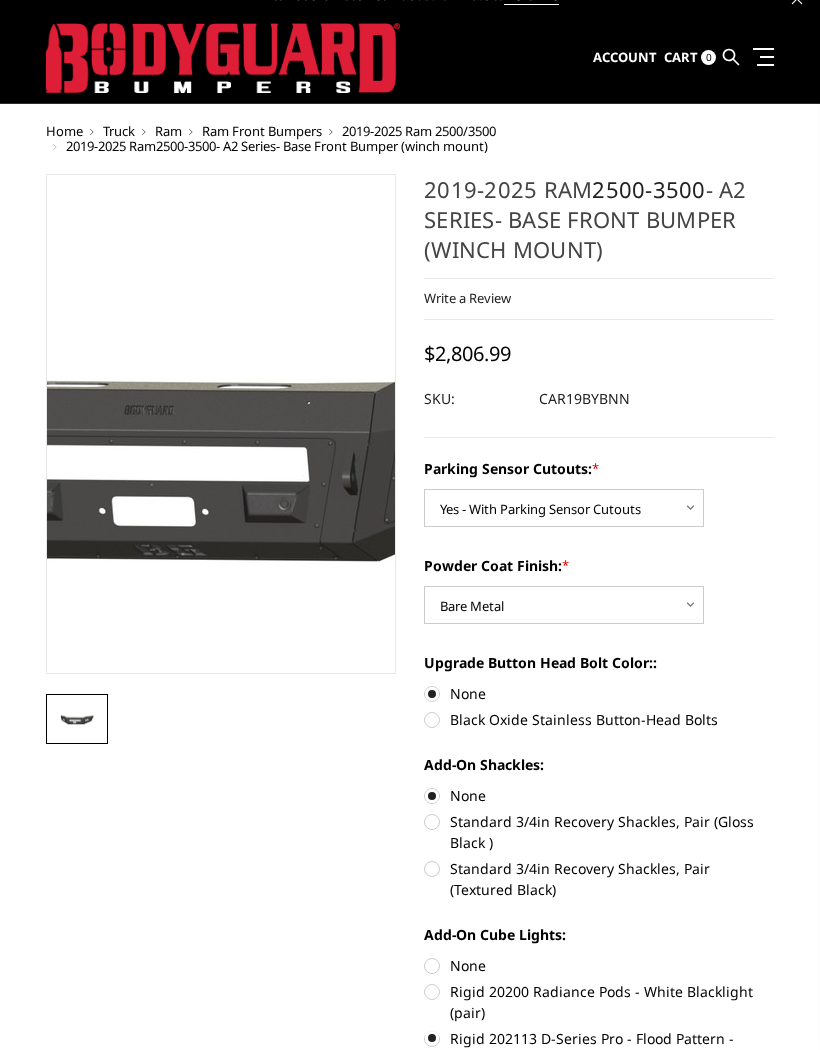 click at bounding box center (214, 425) 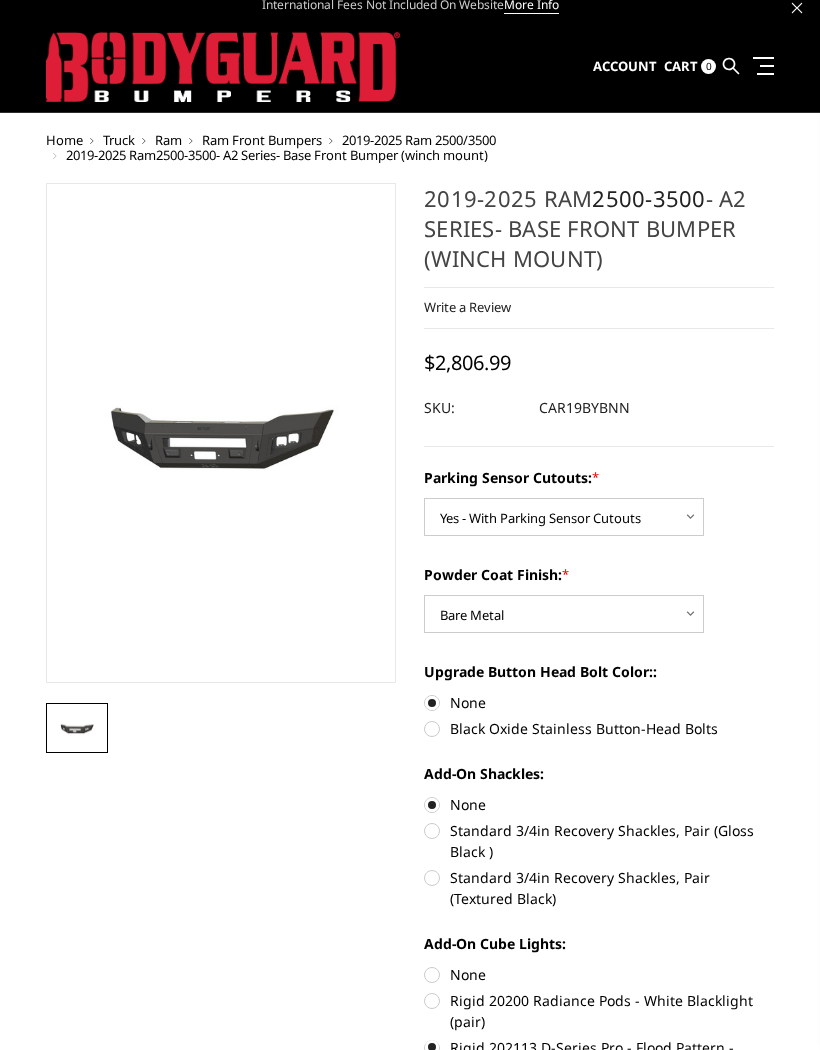 scroll, scrollTop: 0, scrollLeft: 0, axis: both 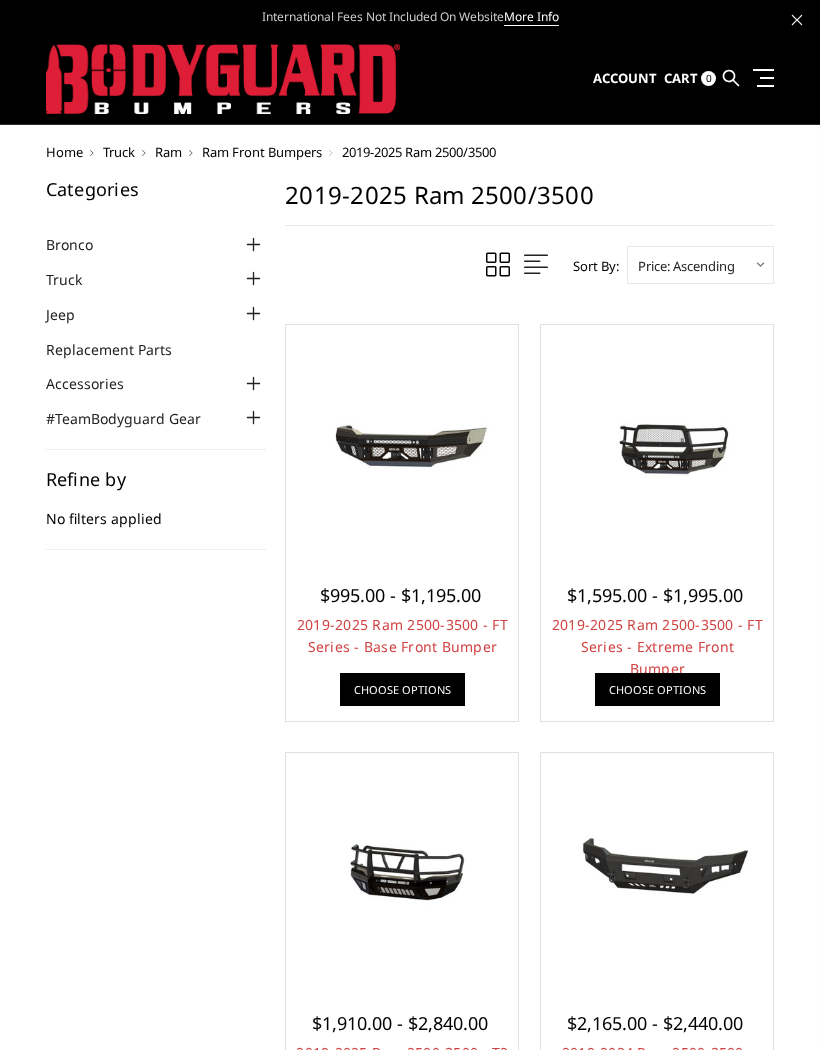 click on "Ram" at bounding box center (168, 152) 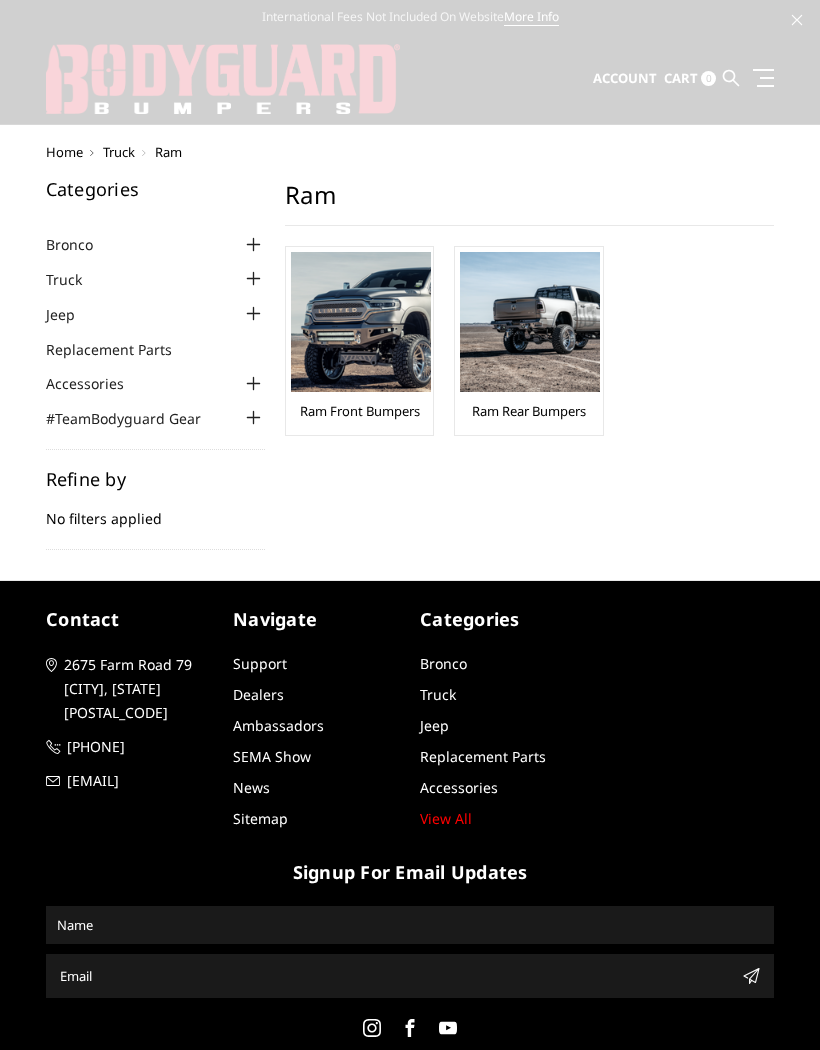 scroll, scrollTop: 0, scrollLeft: 0, axis: both 